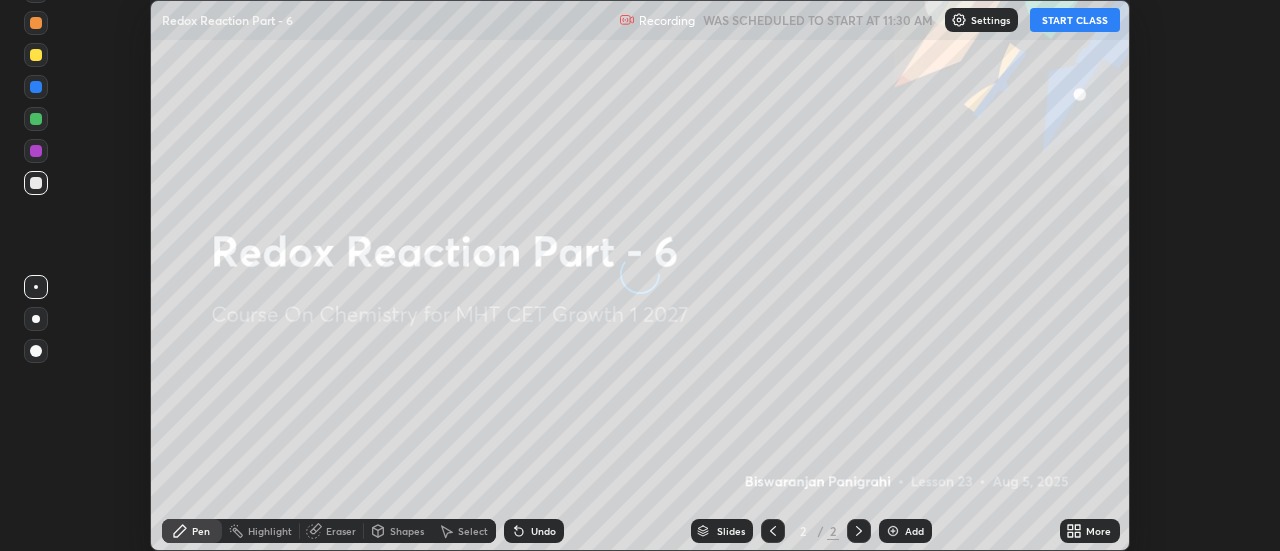 scroll, scrollTop: 0, scrollLeft: 0, axis: both 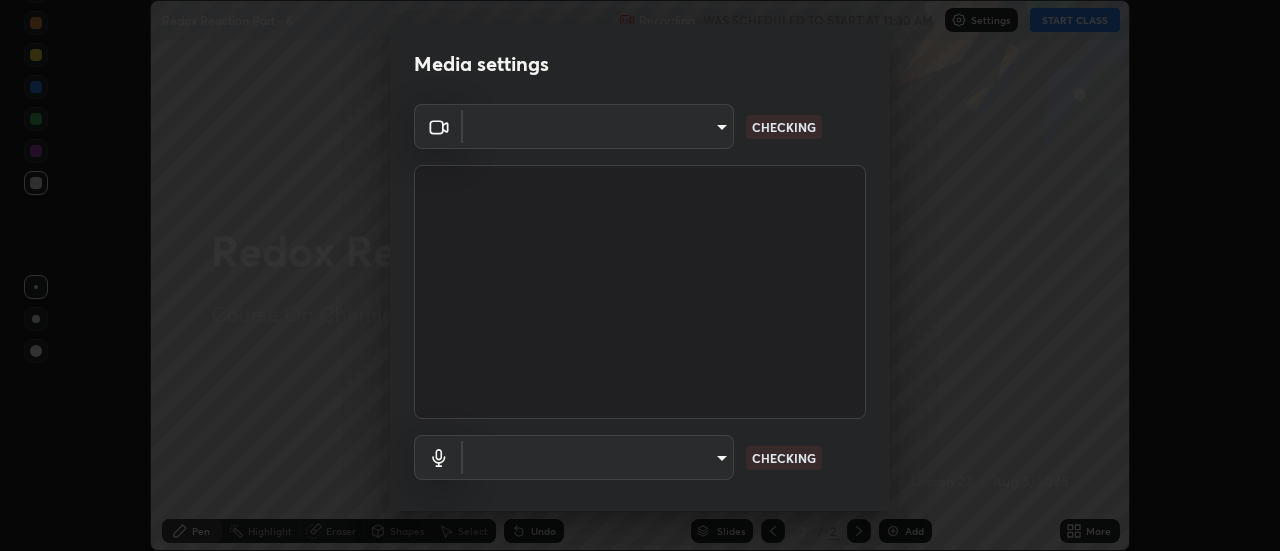 type on "e2aa400b7bb40988937289f1826270d99bb774d75893401bafd8ee5ef144e594" 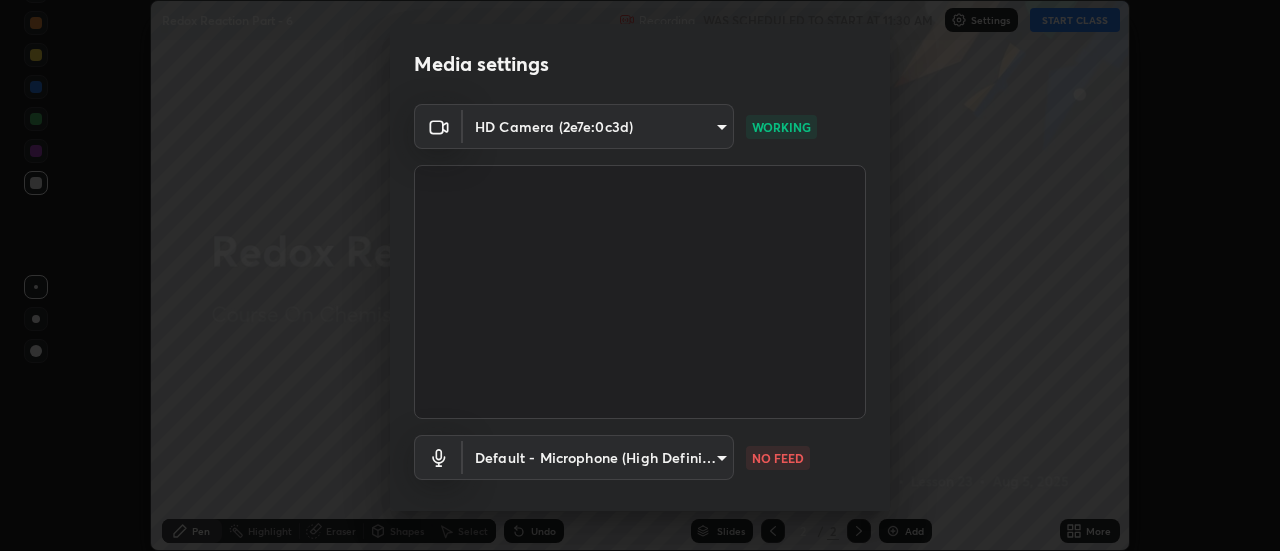 click on "Erase all Redox Reaction Part - 6 Recording WAS SCHEDULED TO START AT  [TIME] Settings START CLASS Setting up your live class Redox Reaction Part - 6 • L23 of Course On Chemistry for MHT CET Growth 1 2027 [FIRST] [LAST] Pen Highlight Eraser Shapes Select Undo Slides 2 / 2 Add More No doubts shared Encourage your learners to ask a doubt for better clarity Report an issue Reason for reporting Buffering Chat not working Audio - Video sync issue Educator video quality low ​ Attach an image Report Media settings HD Camera (2e7e:0c3d) [HASH] WORKING Default - Microphone (High Definition Audio Device) default NO FEED 1 / 5 Next" at bounding box center (640, 275) 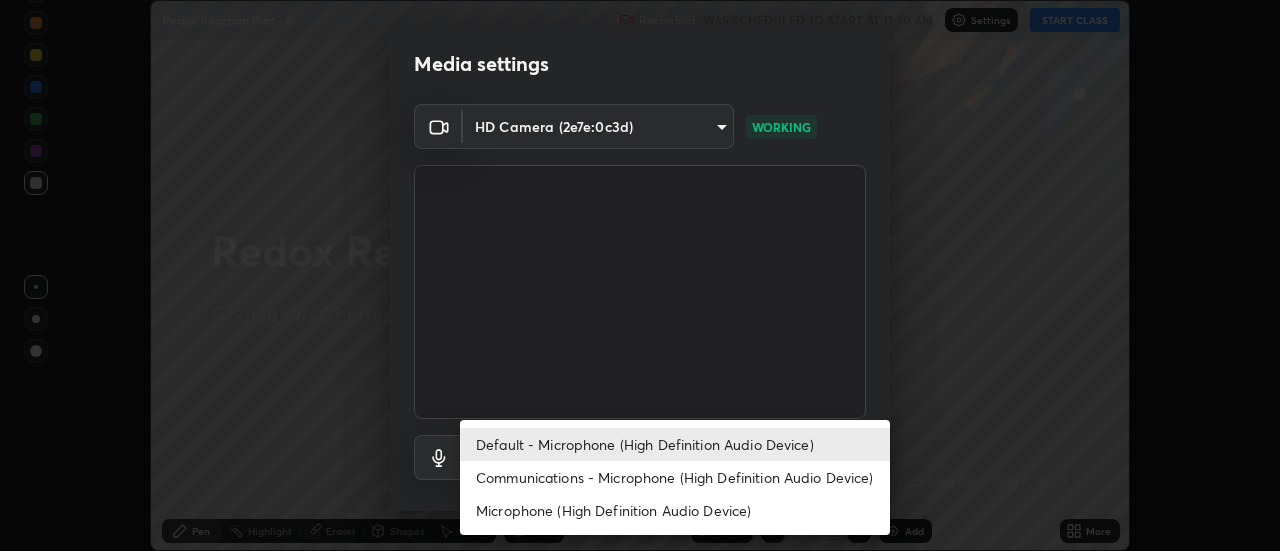 click on "Communications - Microphone (High Definition Audio Device)" at bounding box center (675, 477) 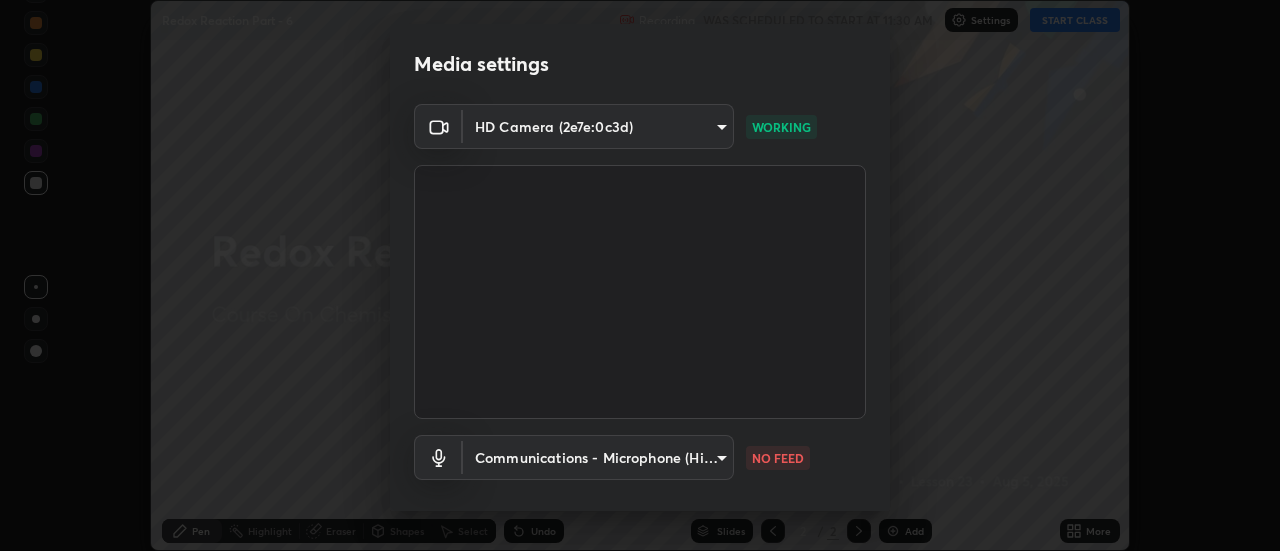 click on "Erase all Redox Reaction Part - 6 Recording WAS SCHEDULED TO START AT  [TIME] Settings START CLASS Setting up your live class Redox Reaction Part - 6 • L23 of Course On Chemistry for MHT CET Growth 1 2027 [FIRST] [LAST] Pen Highlight Eraser Shapes Select Undo Slides 2 / 2 Add More No doubts shared Encourage your learners to ask a doubt for better clarity Report an issue Reason for reporting Buffering Chat not working Audio - Video sync issue Educator video quality low ​ Attach an image Report Media settings HD Camera (2e7e:0c3d) [HASH] WORKING Communications - Microphone (High Definition Audio Device) communications NO FEED 1 / 5 Next Default - Microphone (High Definition Audio Device) Communications - Microphone (High Definition Audio Device) Microphone (High Definition Audio Device)" at bounding box center [640, 275] 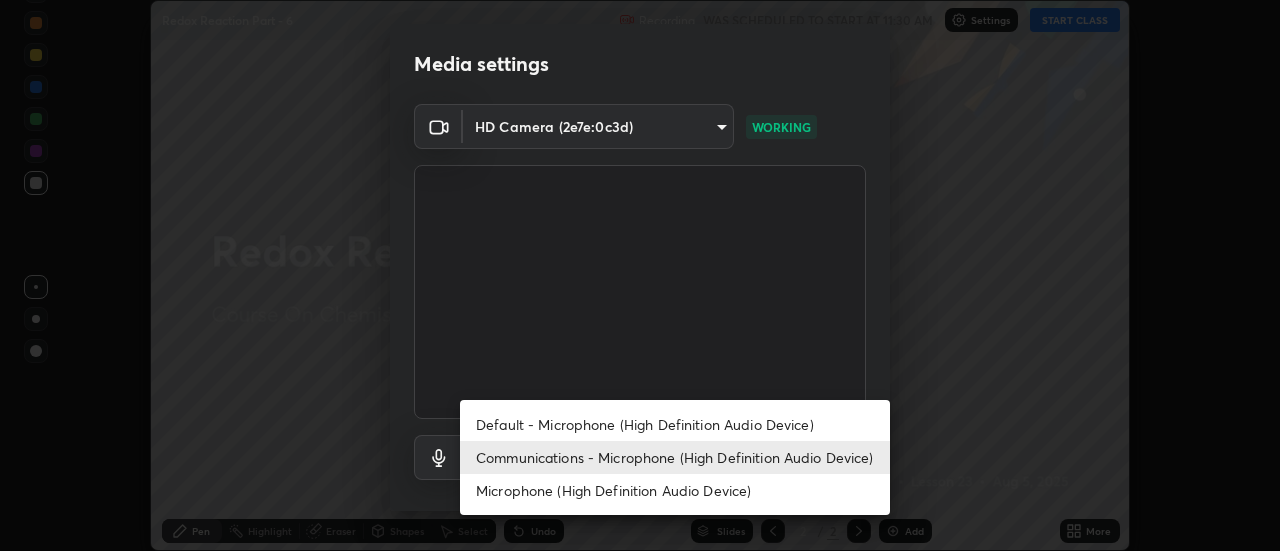 click on "Default - Microphone (High Definition Audio Device)" at bounding box center [675, 424] 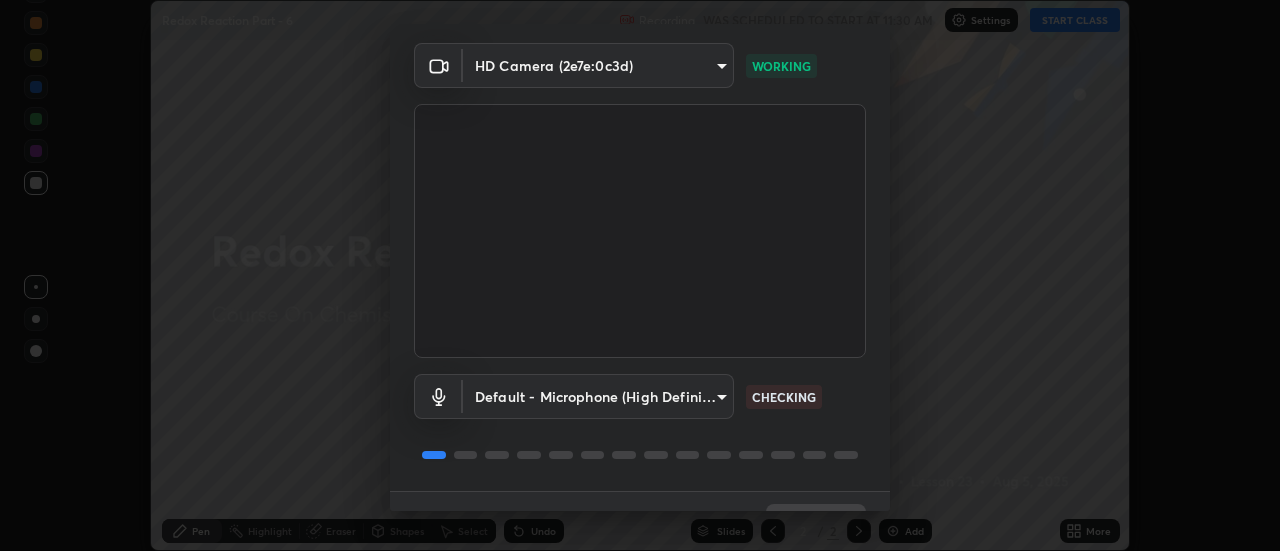 scroll, scrollTop: 105, scrollLeft: 0, axis: vertical 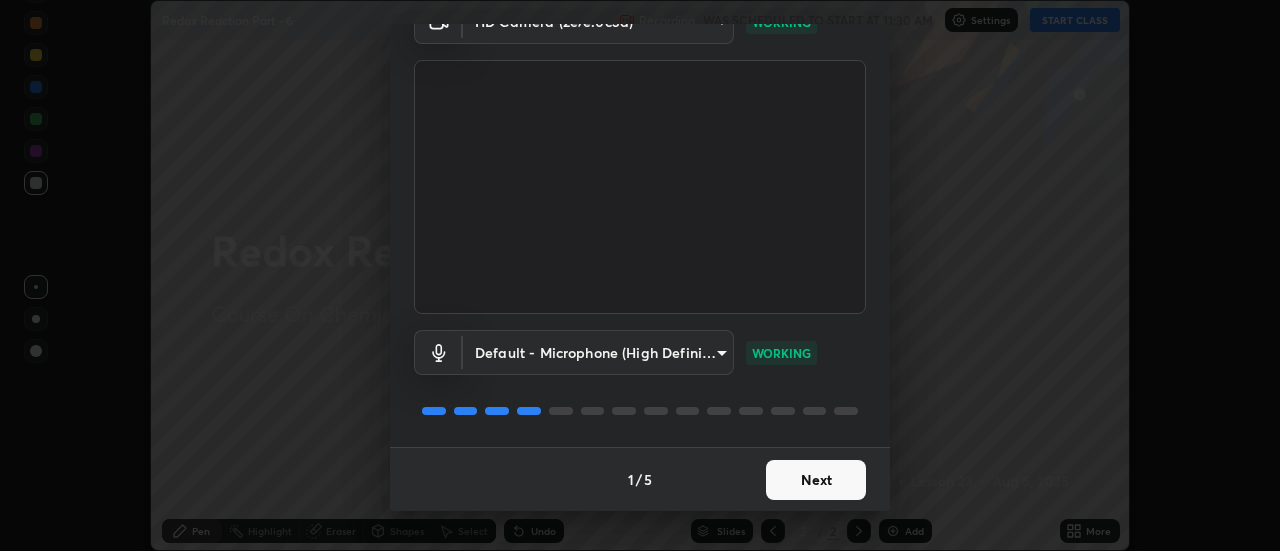 click on "Next" at bounding box center (816, 480) 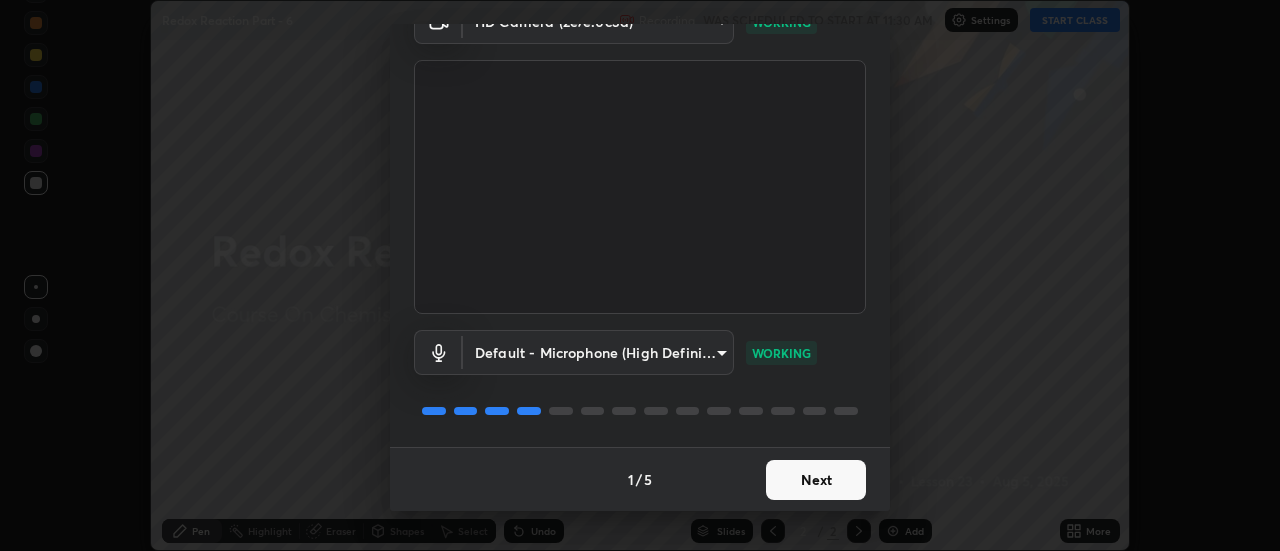 scroll, scrollTop: 0, scrollLeft: 0, axis: both 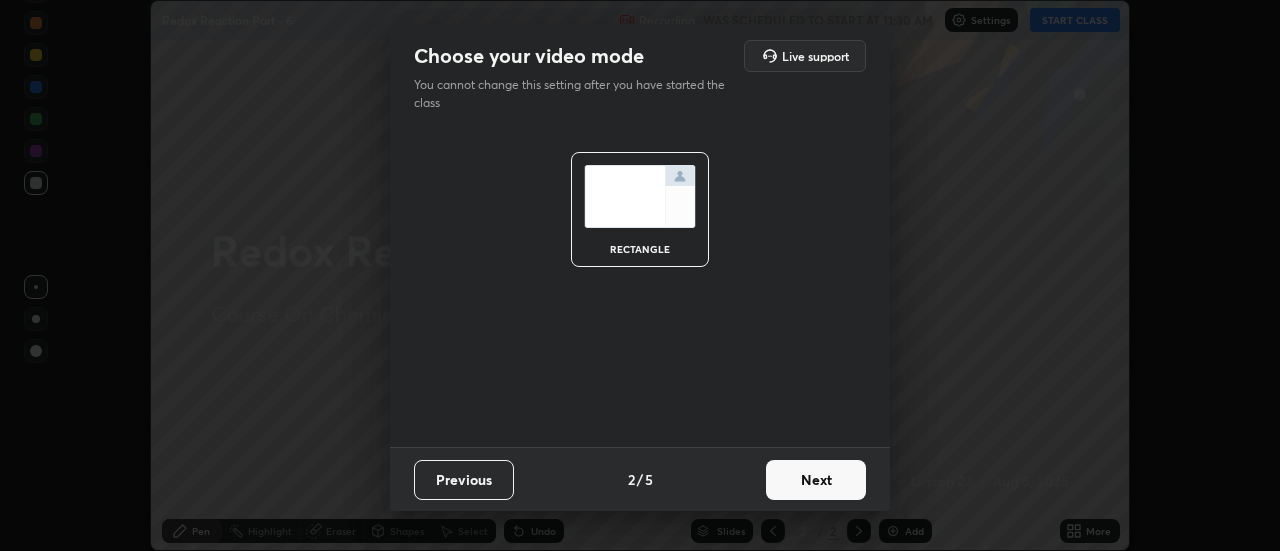 click on "Next" at bounding box center [816, 480] 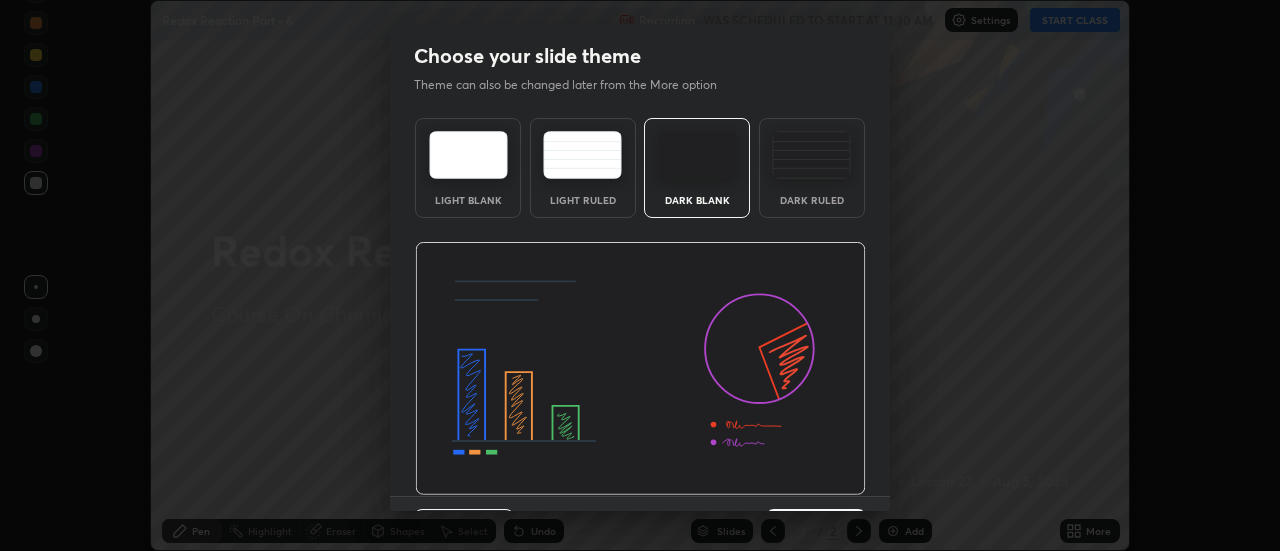 scroll, scrollTop: 49, scrollLeft: 0, axis: vertical 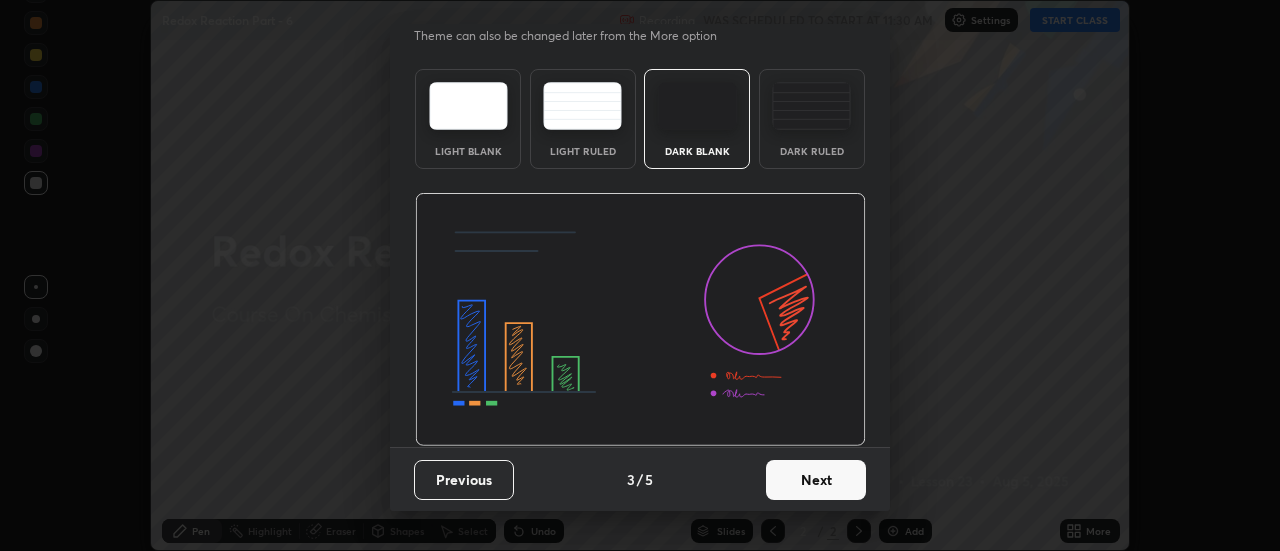 click on "Next" at bounding box center [816, 480] 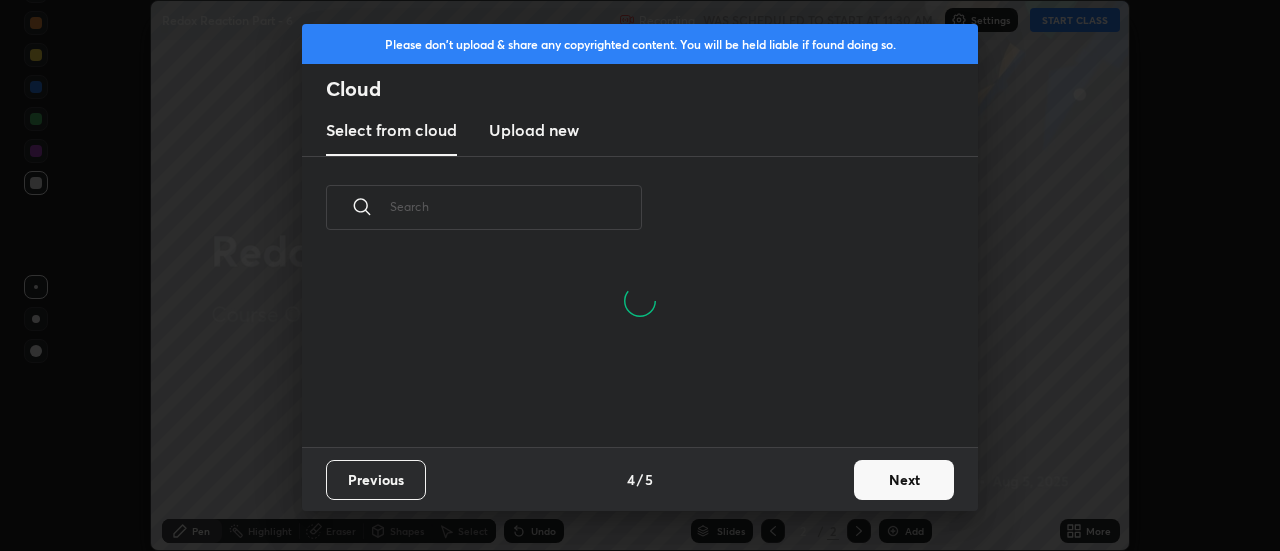 click on "Next" at bounding box center (904, 480) 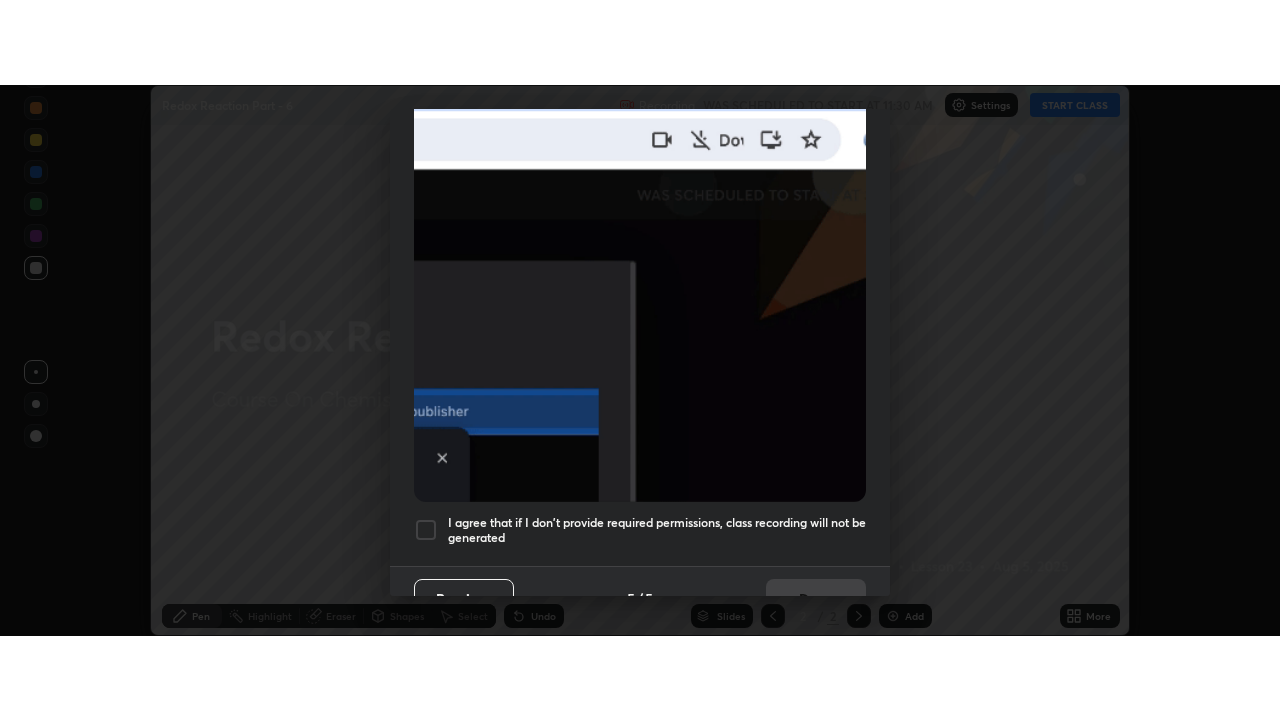 scroll, scrollTop: 513, scrollLeft: 0, axis: vertical 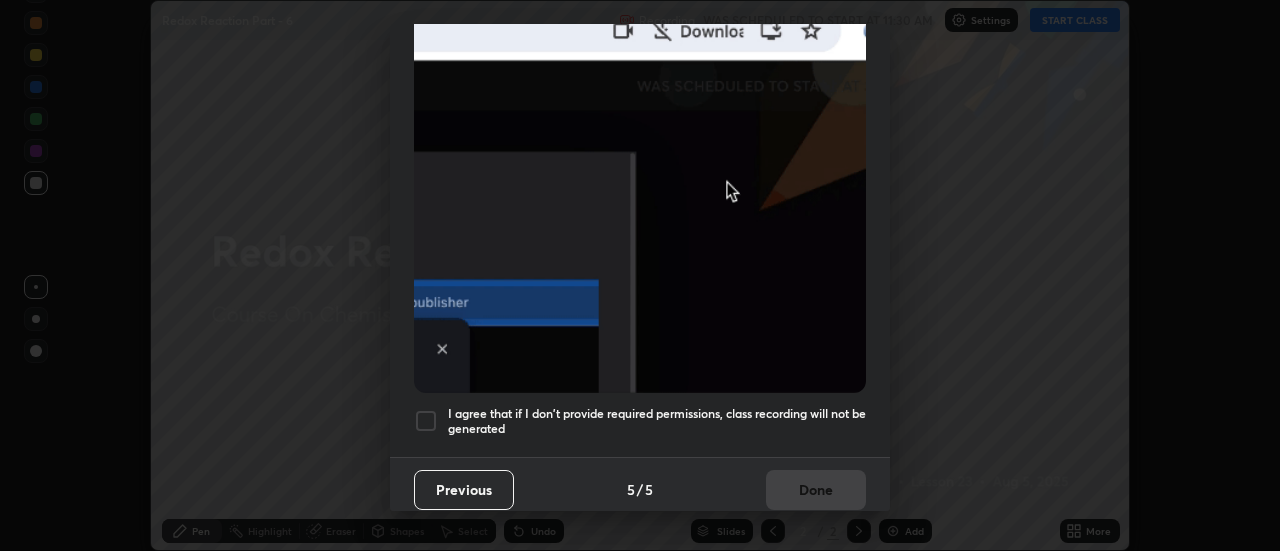 click at bounding box center (426, 421) 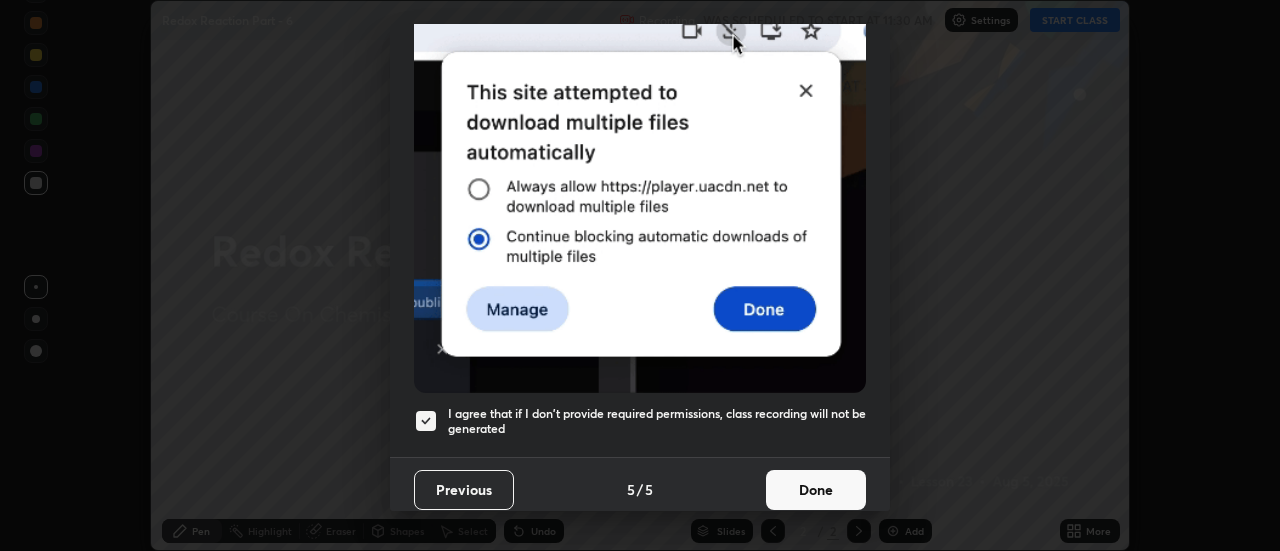 click on "Done" at bounding box center [816, 490] 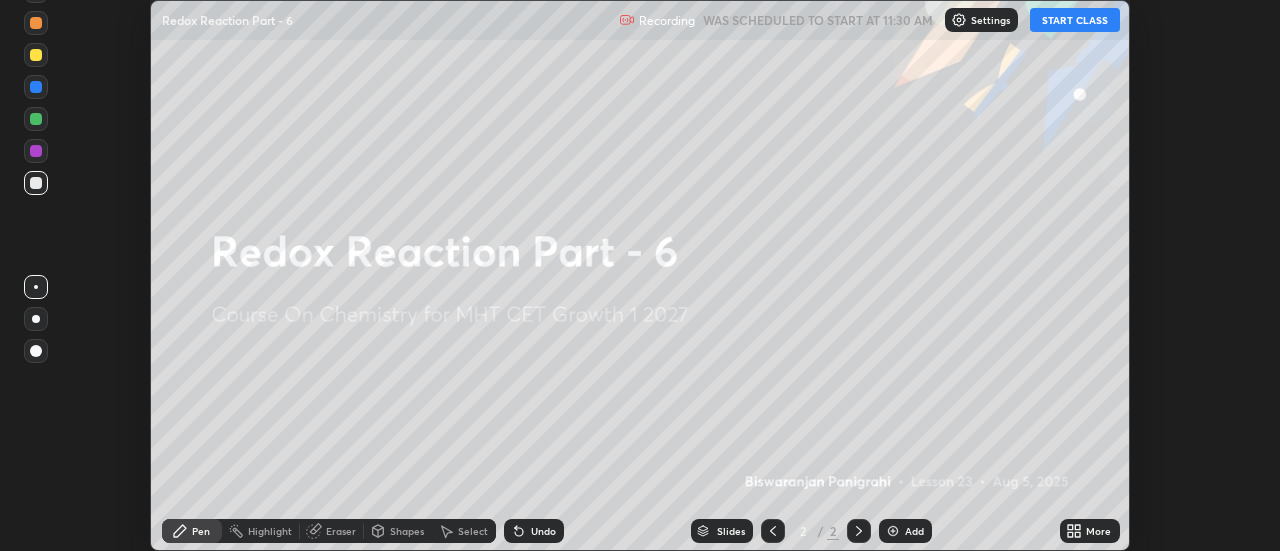 click 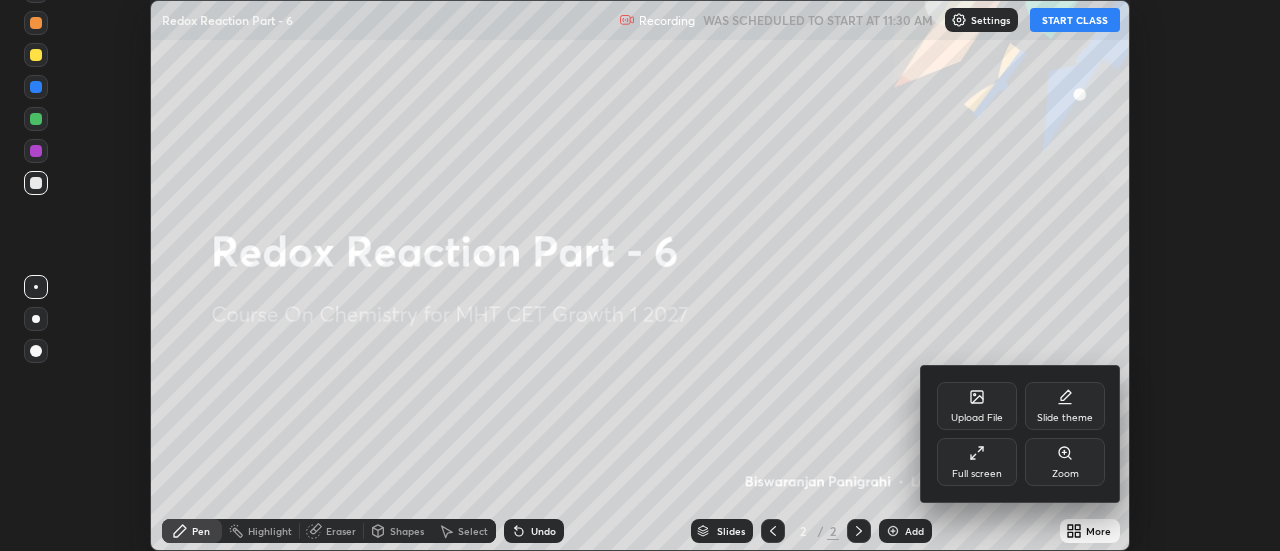 click on "Full screen" at bounding box center [977, 462] 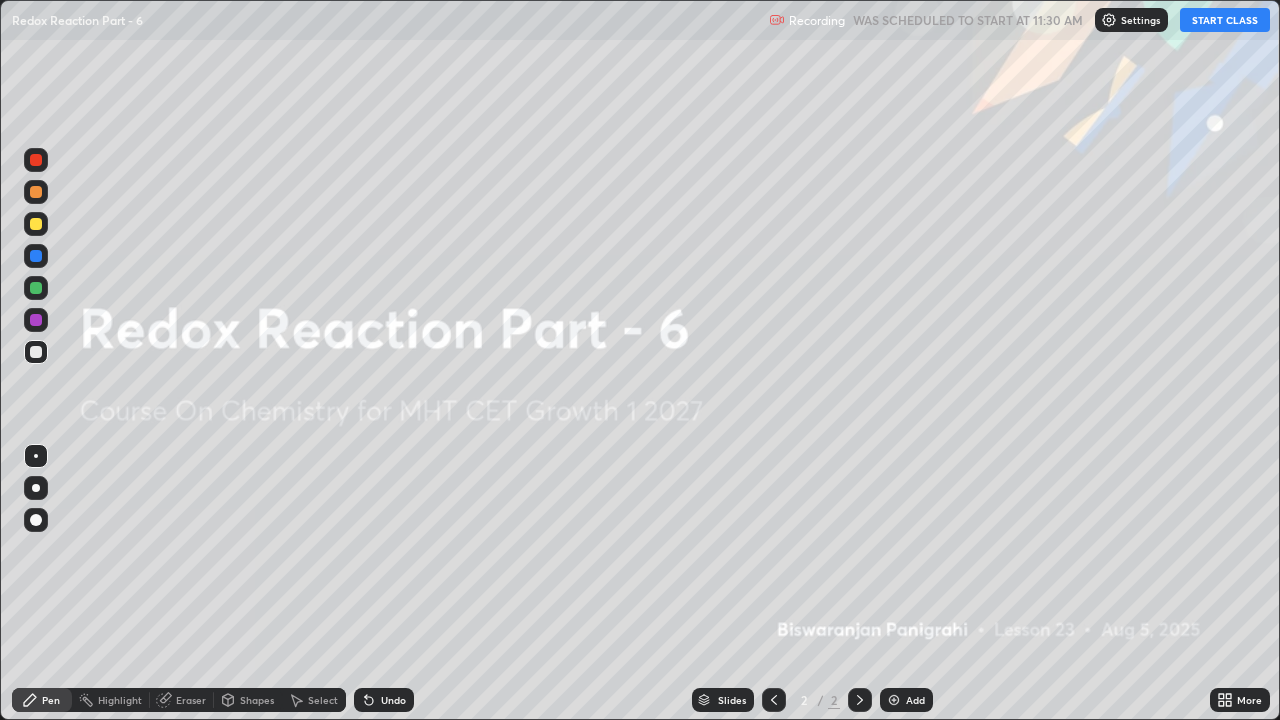 scroll, scrollTop: 99280, scrollLeft: 98720, axis: both 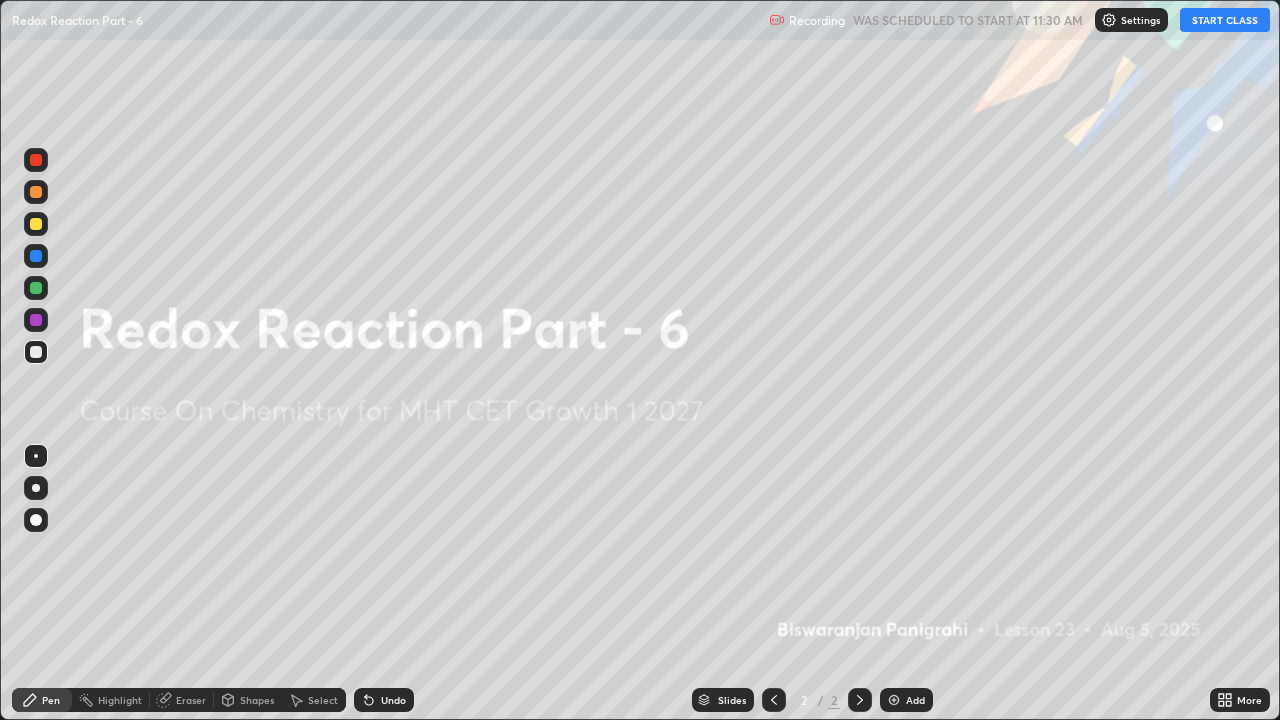 click on "Add" at bounding box center [906, 700] 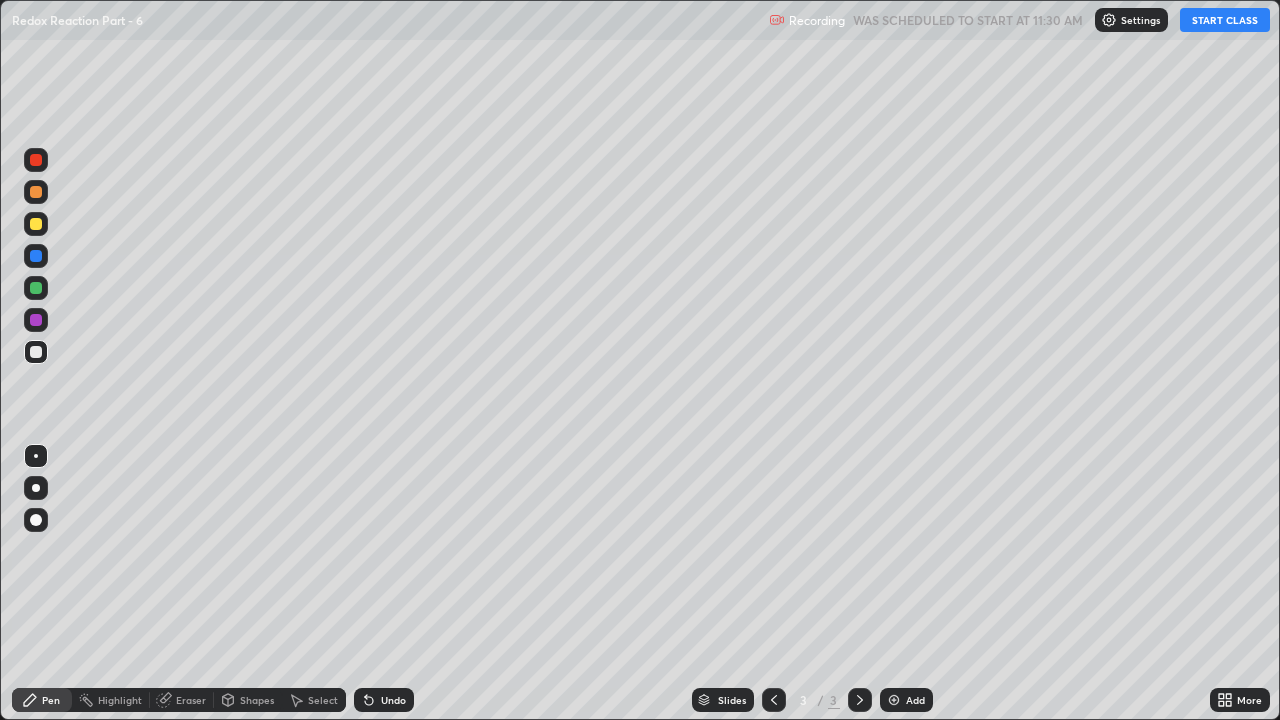 click on "START CLASS" at bounding box center [1225, 20] 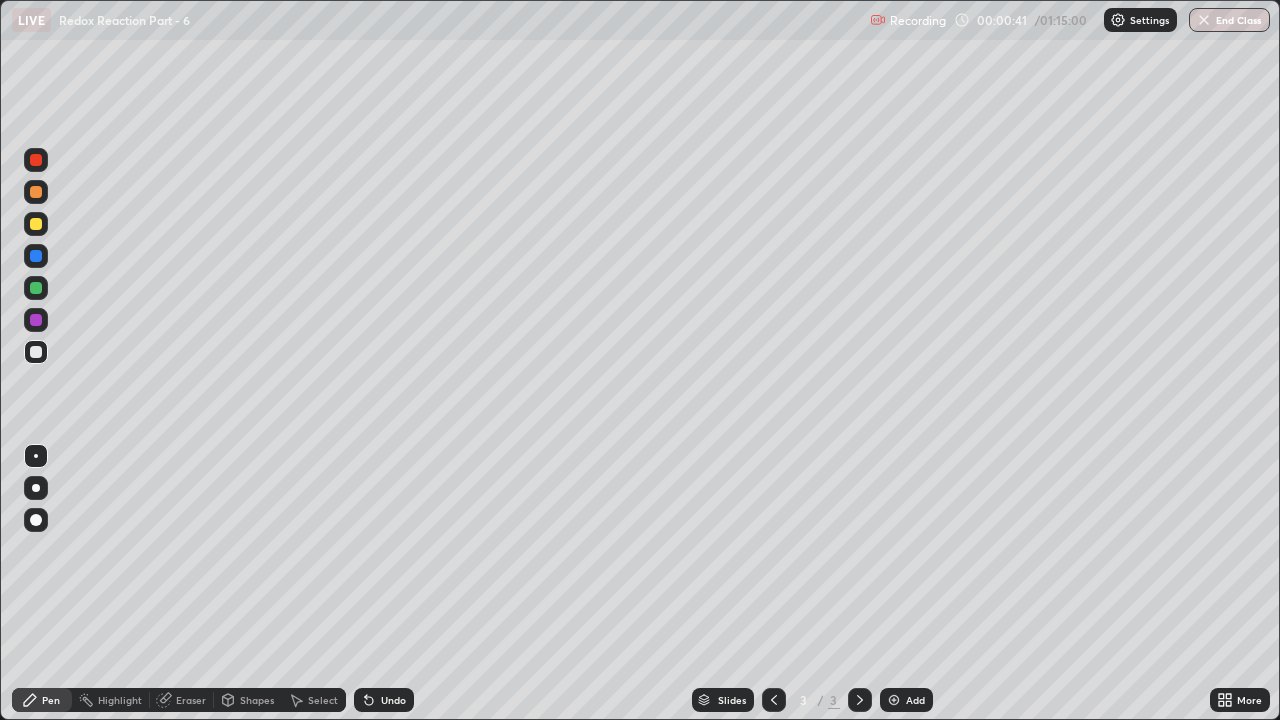 click at bounding box center (36, 224) 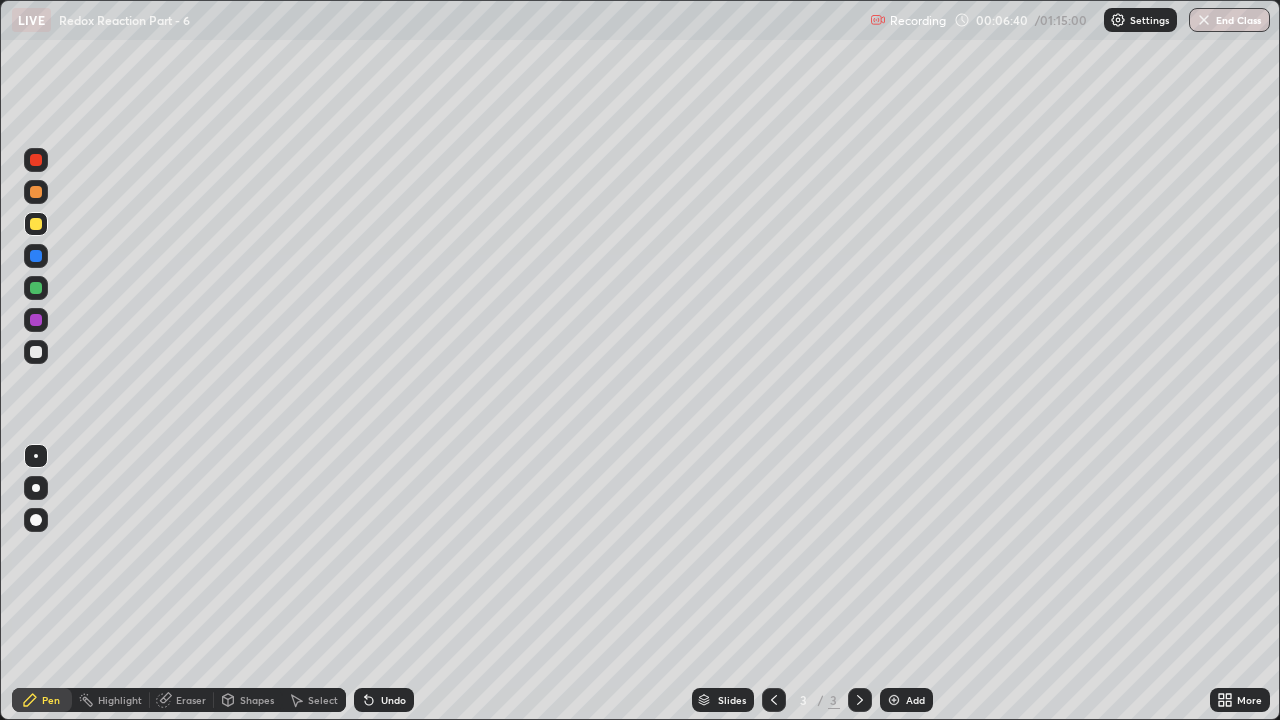 click at bounding box center [36, 288] 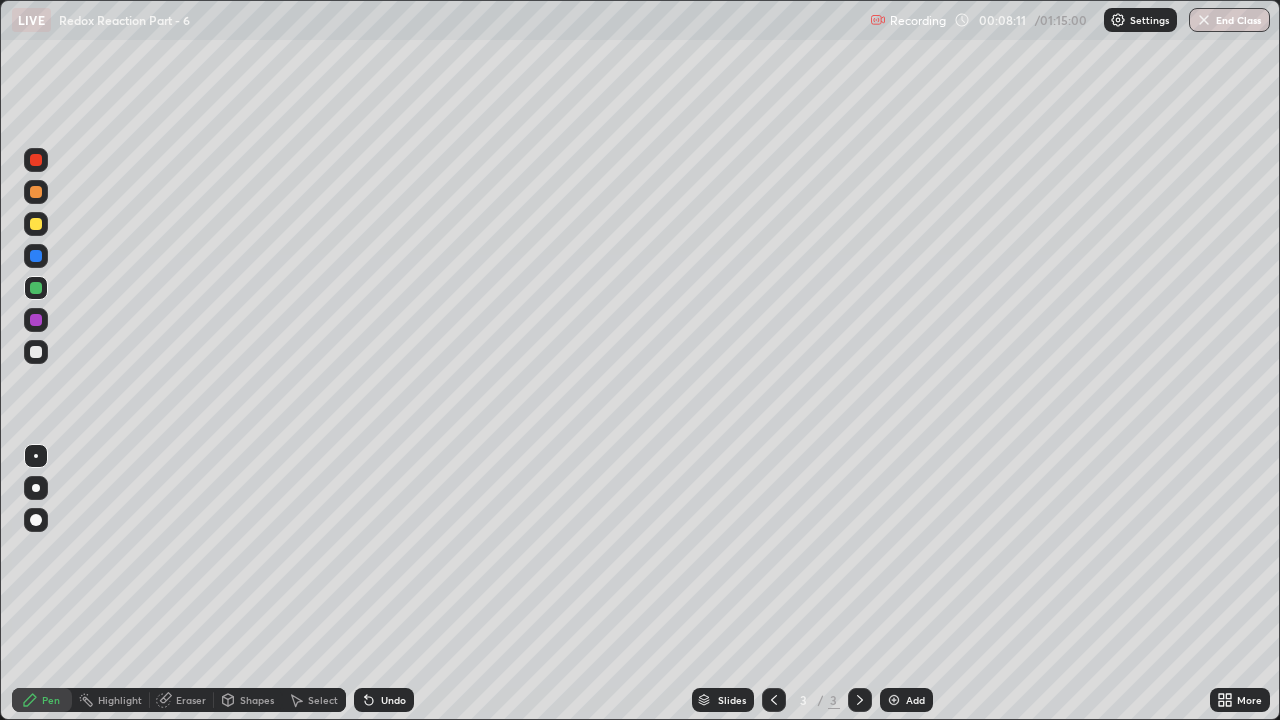 click at bounding box center [36, 192] 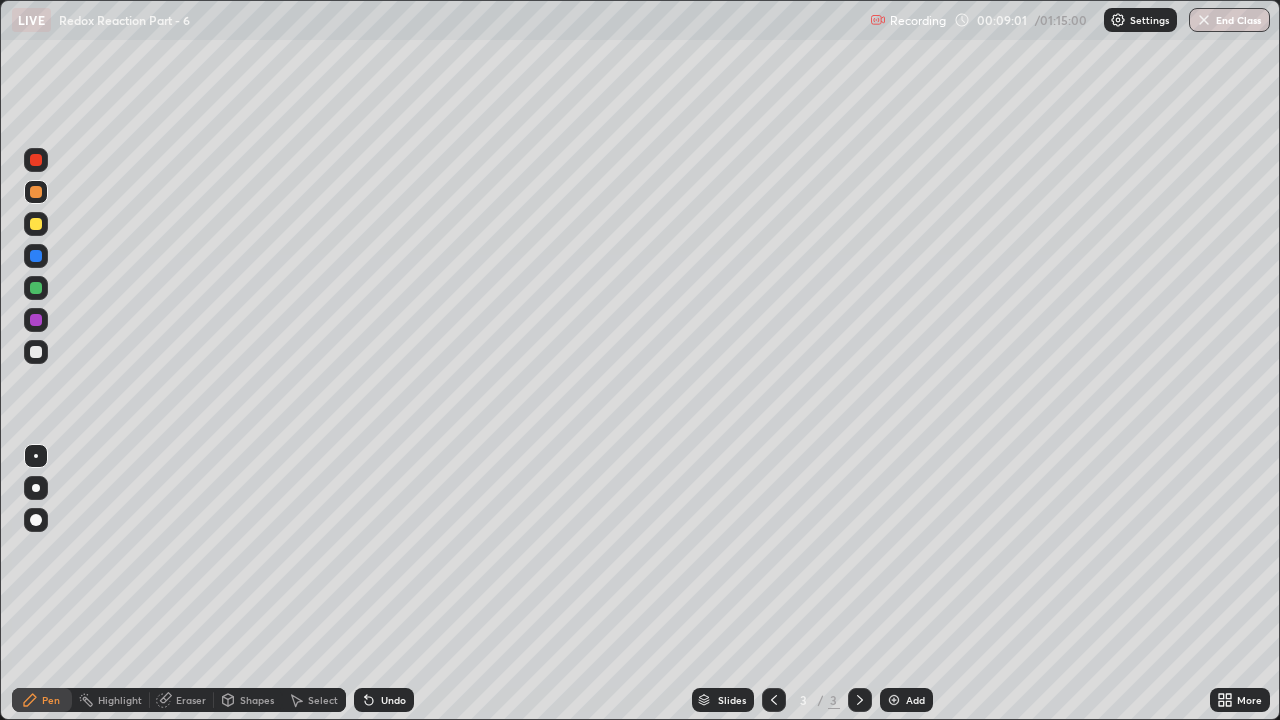 click at bounding box center (36, 160) 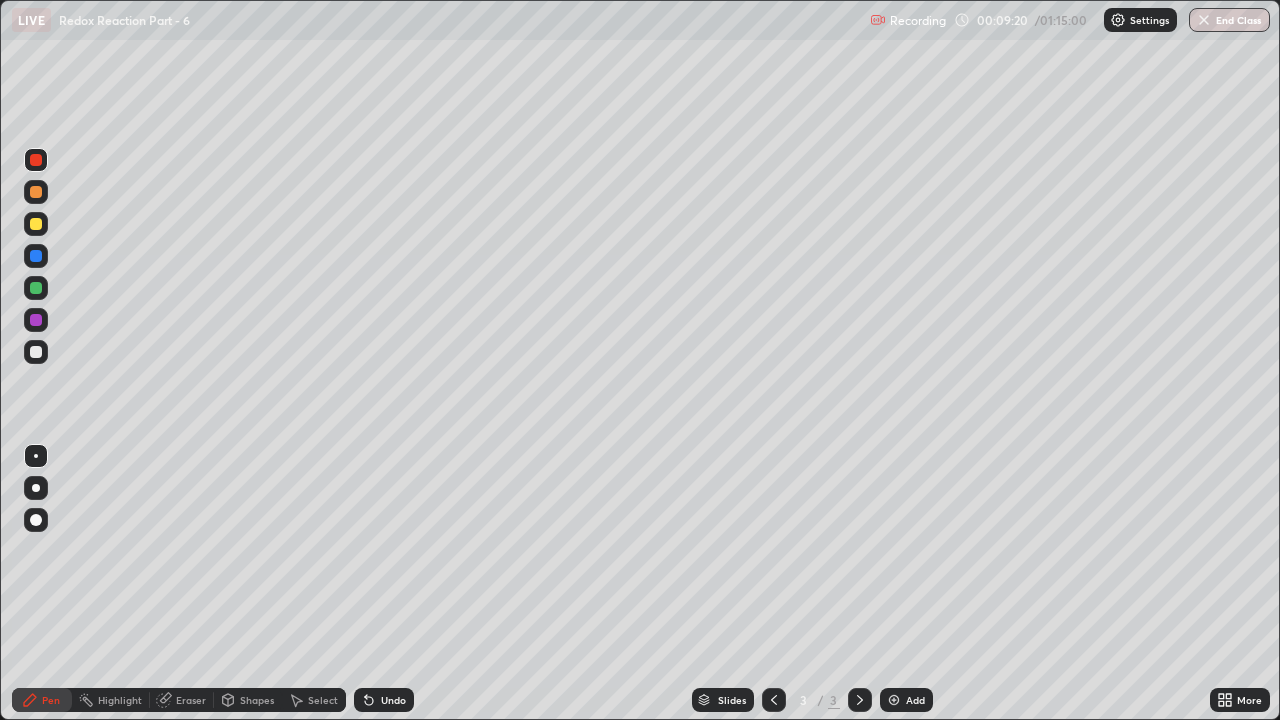 click at bounding box center [36, 288] 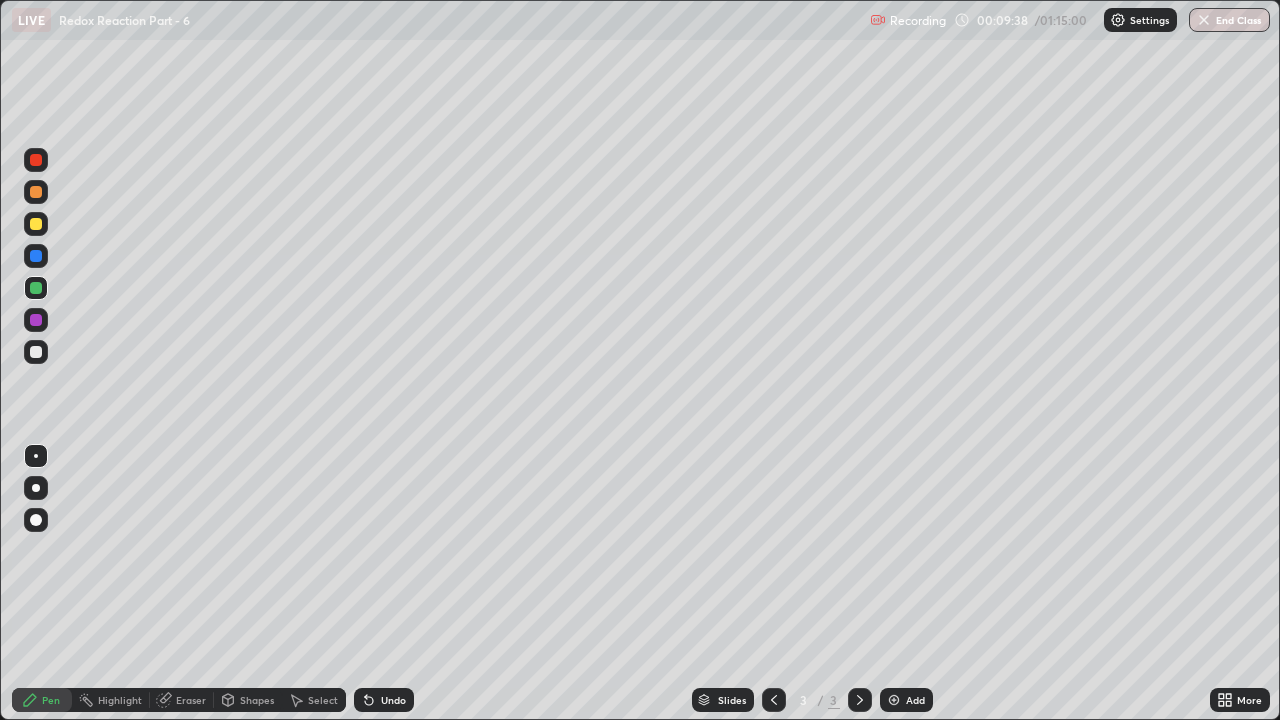 click at bounding box center (36, 224) 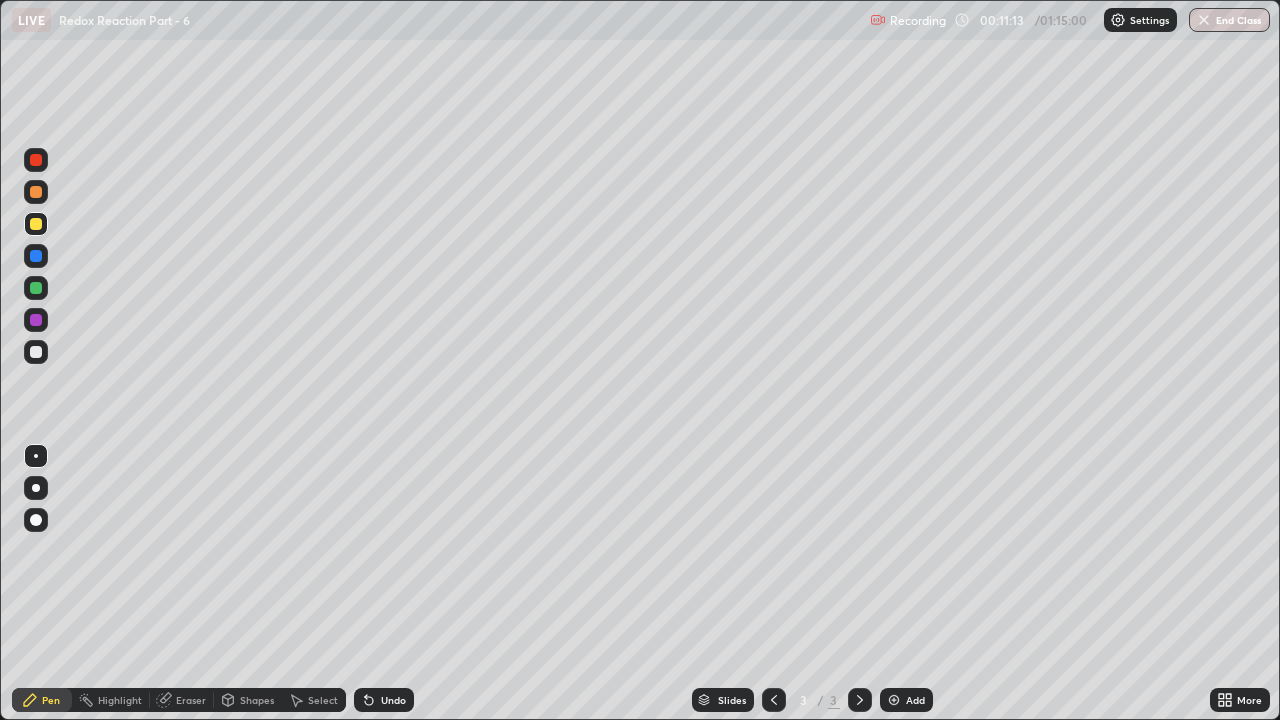 click at bounding box center [36, 320] 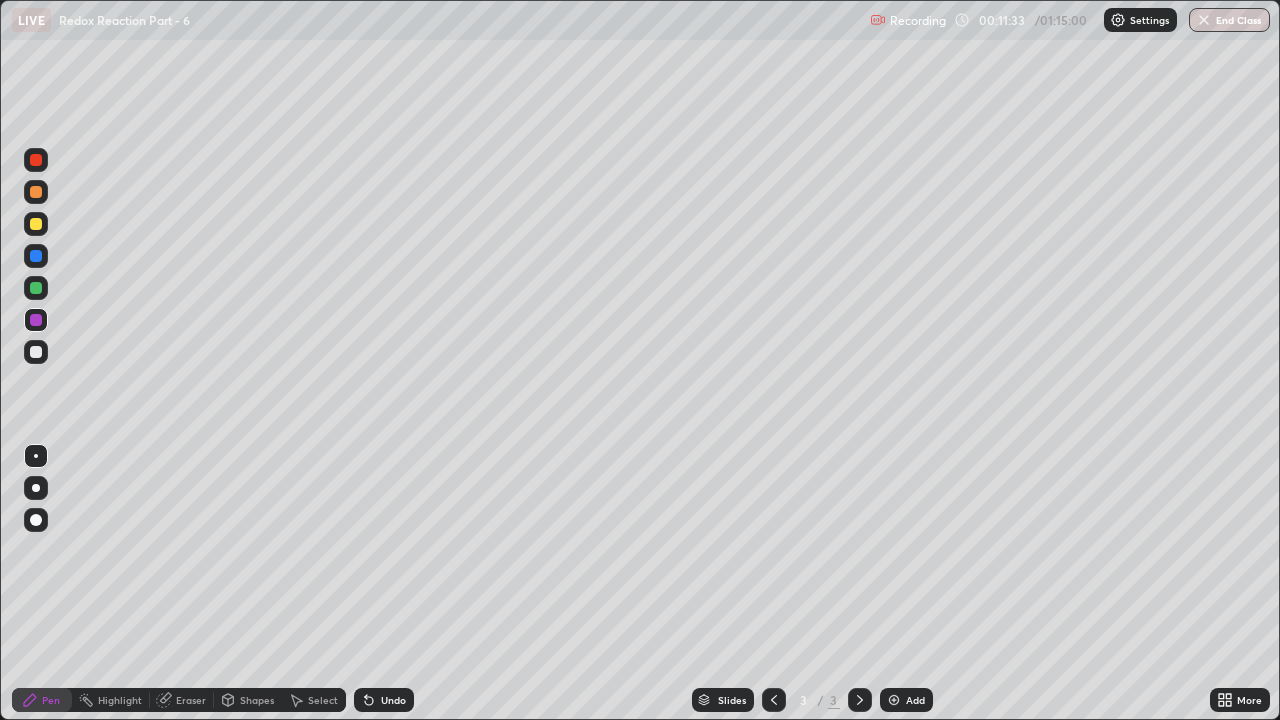 click at bounding box center [36, 224] 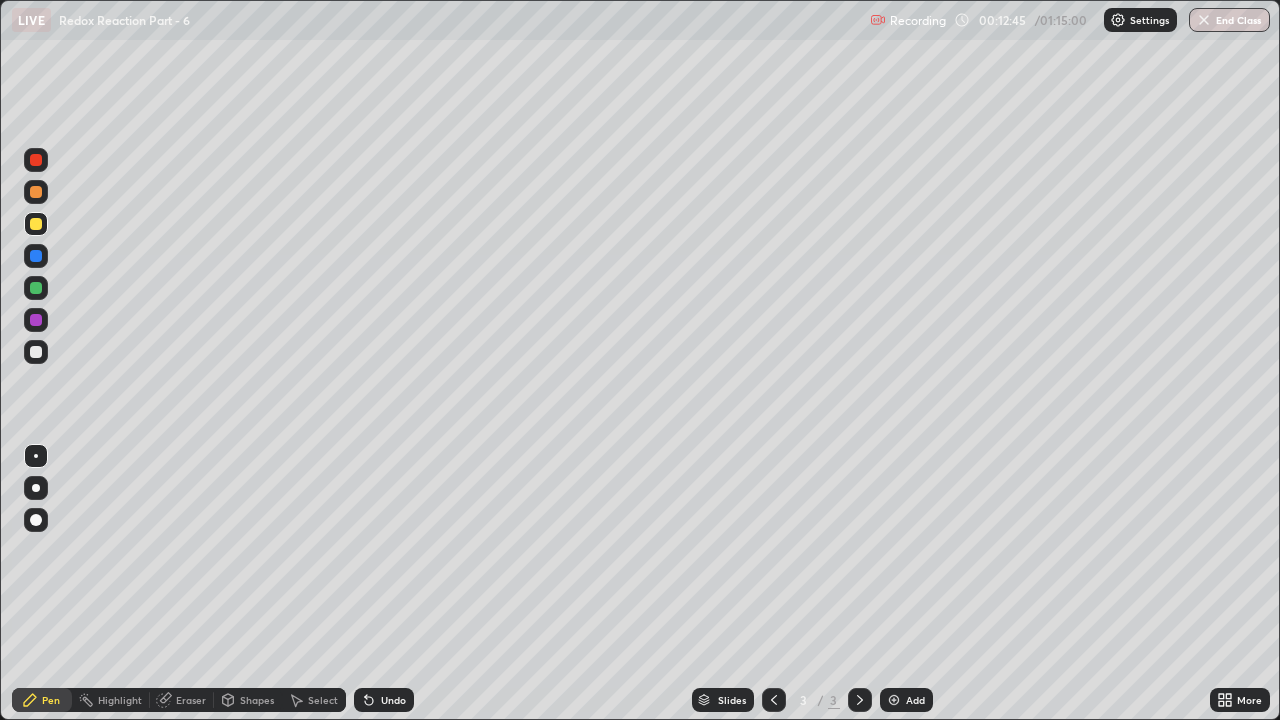 click at bounding box center [36, 352] 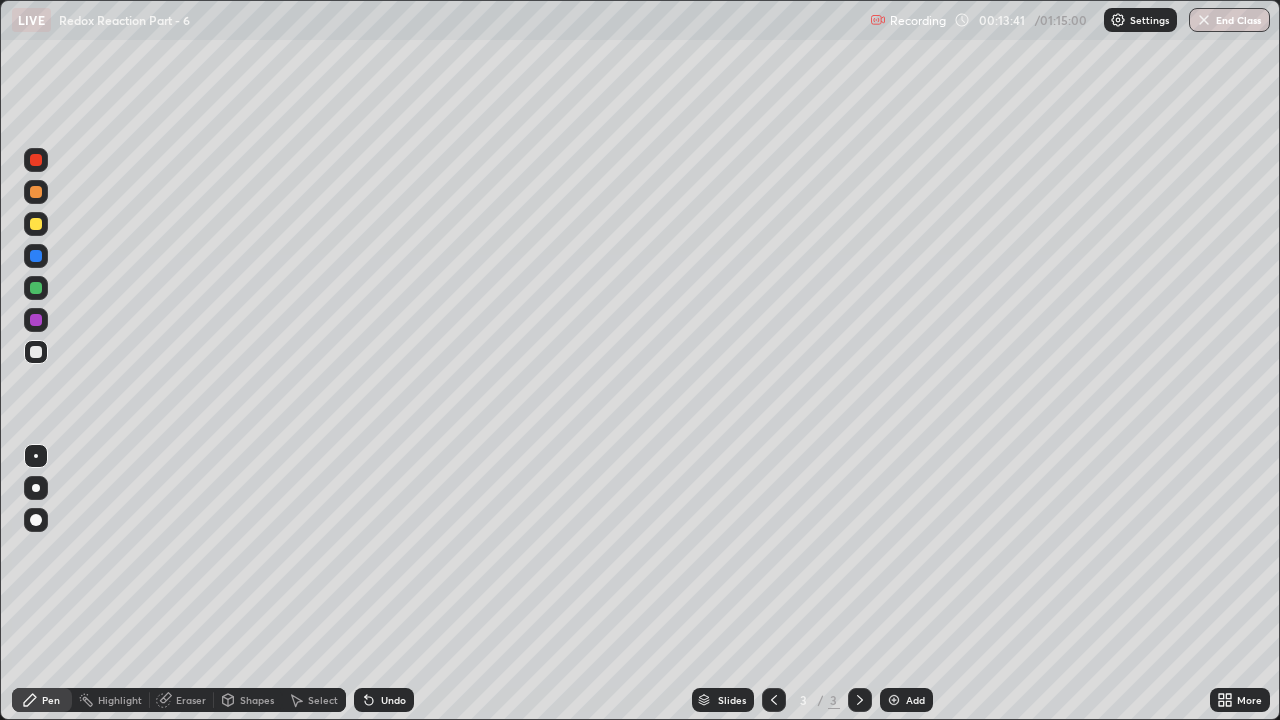 click at bounding box center [36, 288] 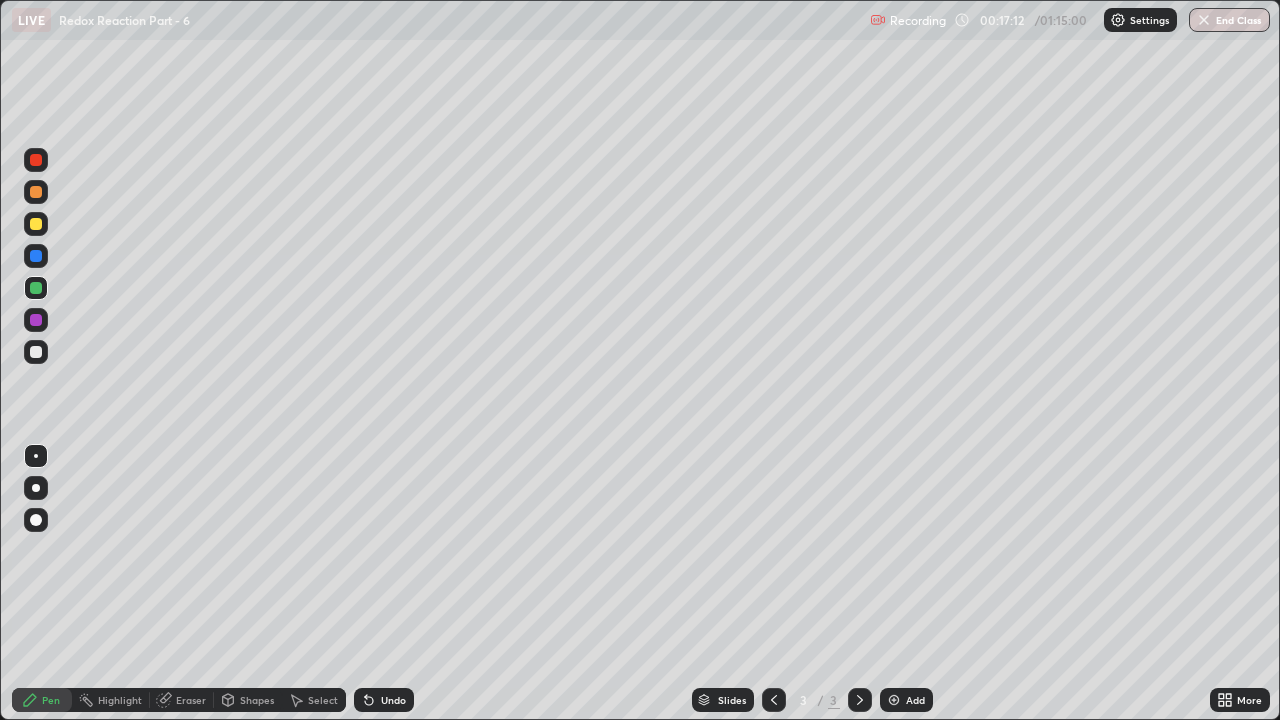 click on "Add" at bounding box center [906, 700] 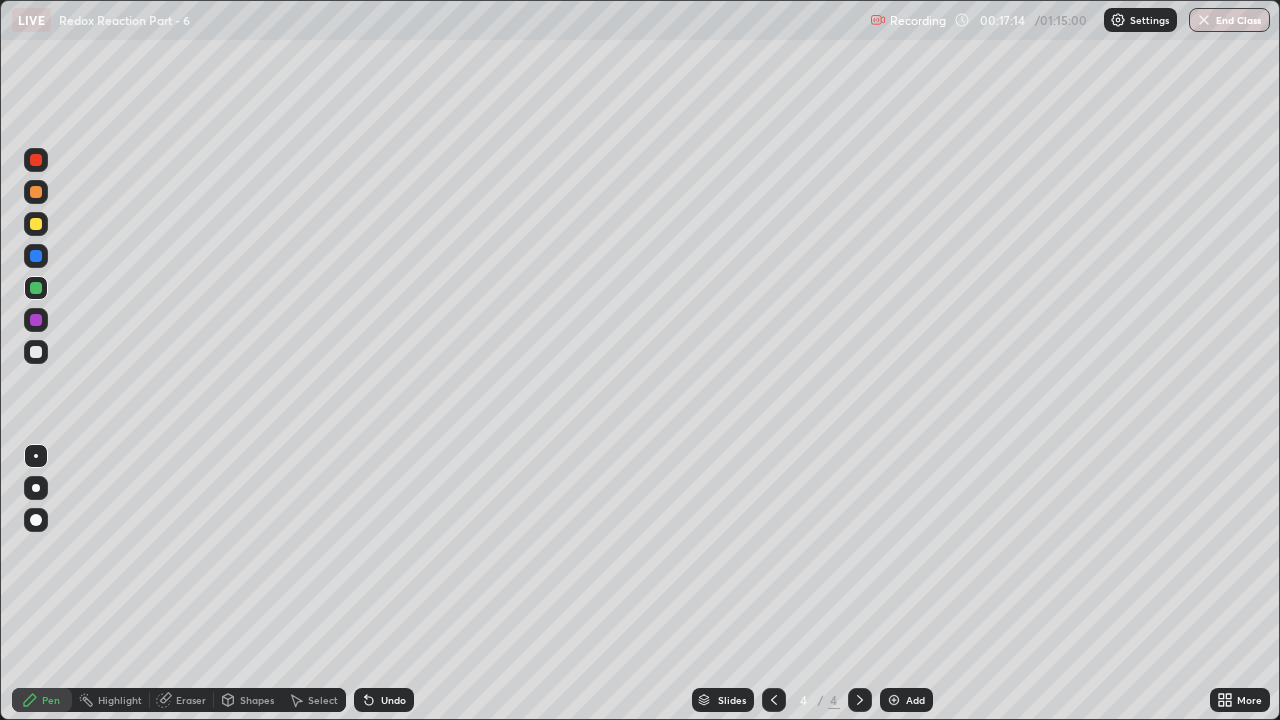 click at bounding box center [36, 352] 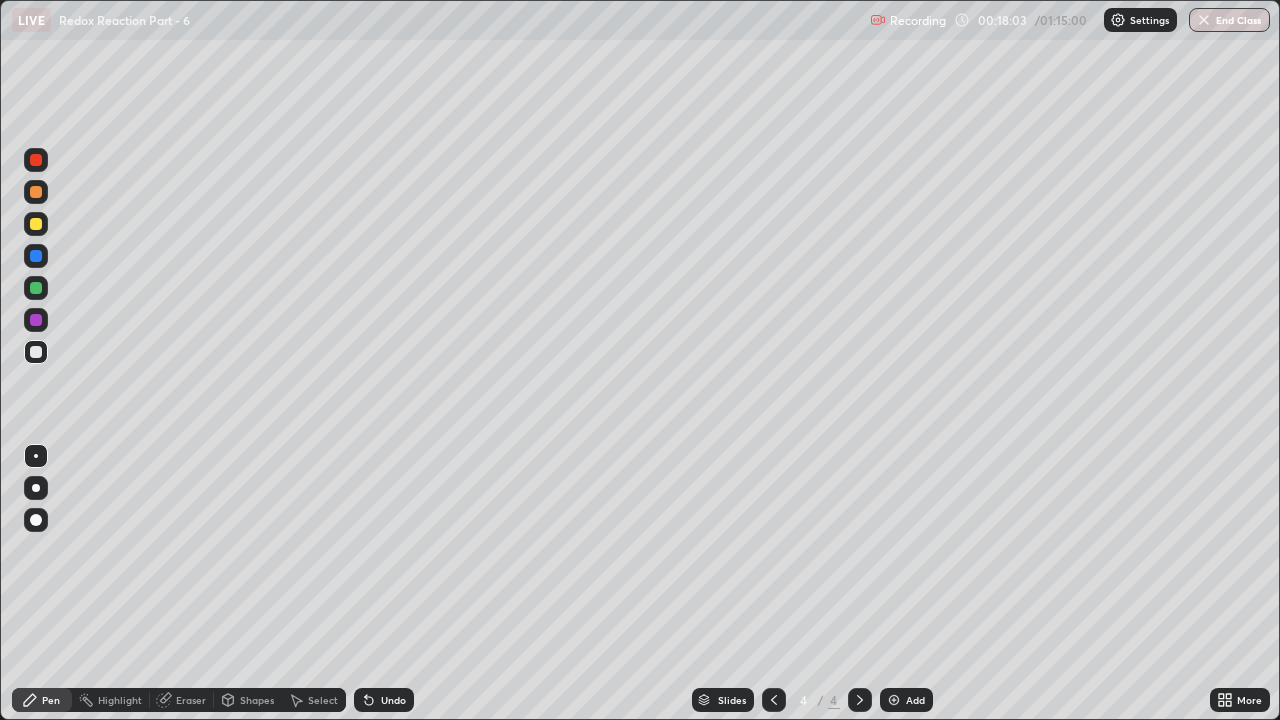 click at bounding box center (36, 224) 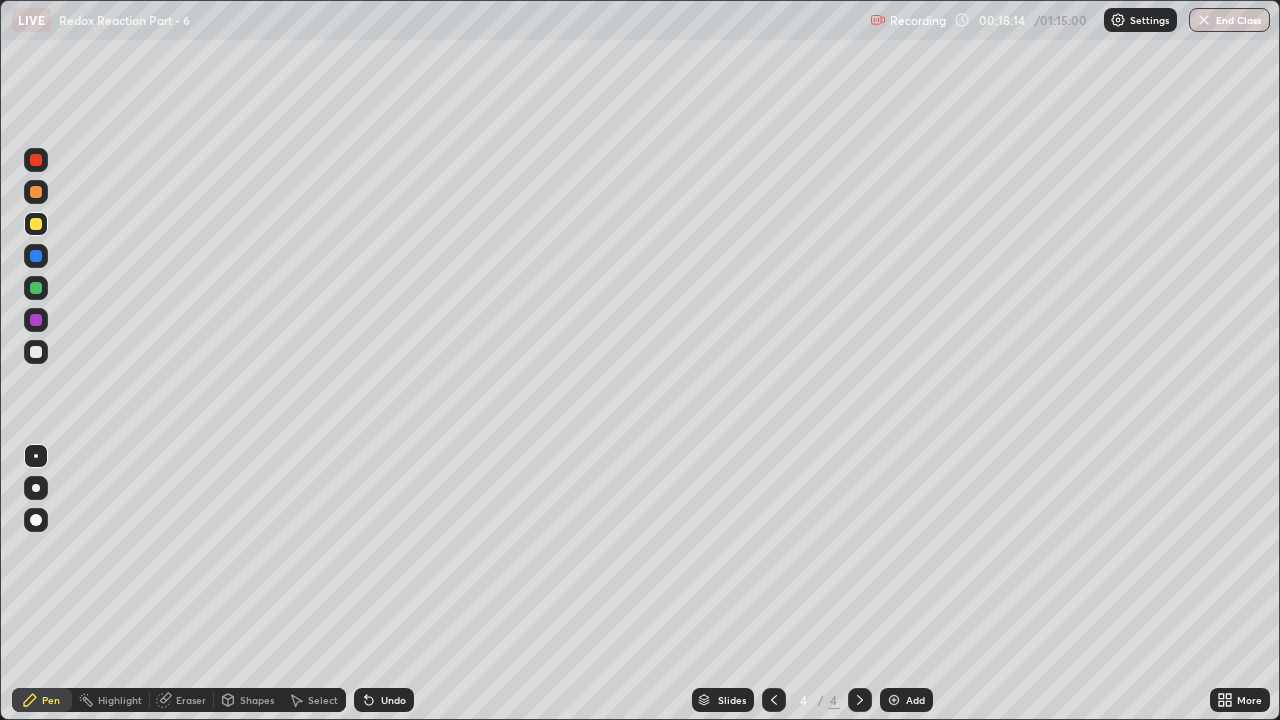click at bounding box center [36, 352] 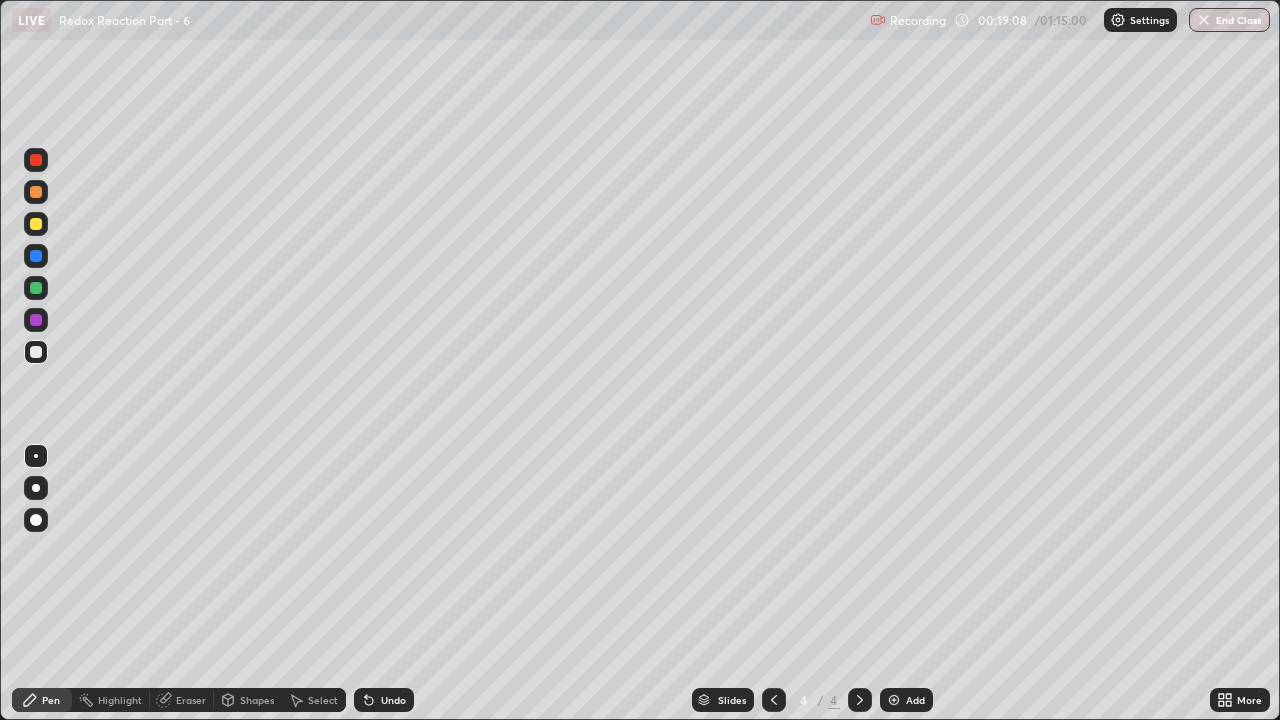 click at bounding box center [36, 192] 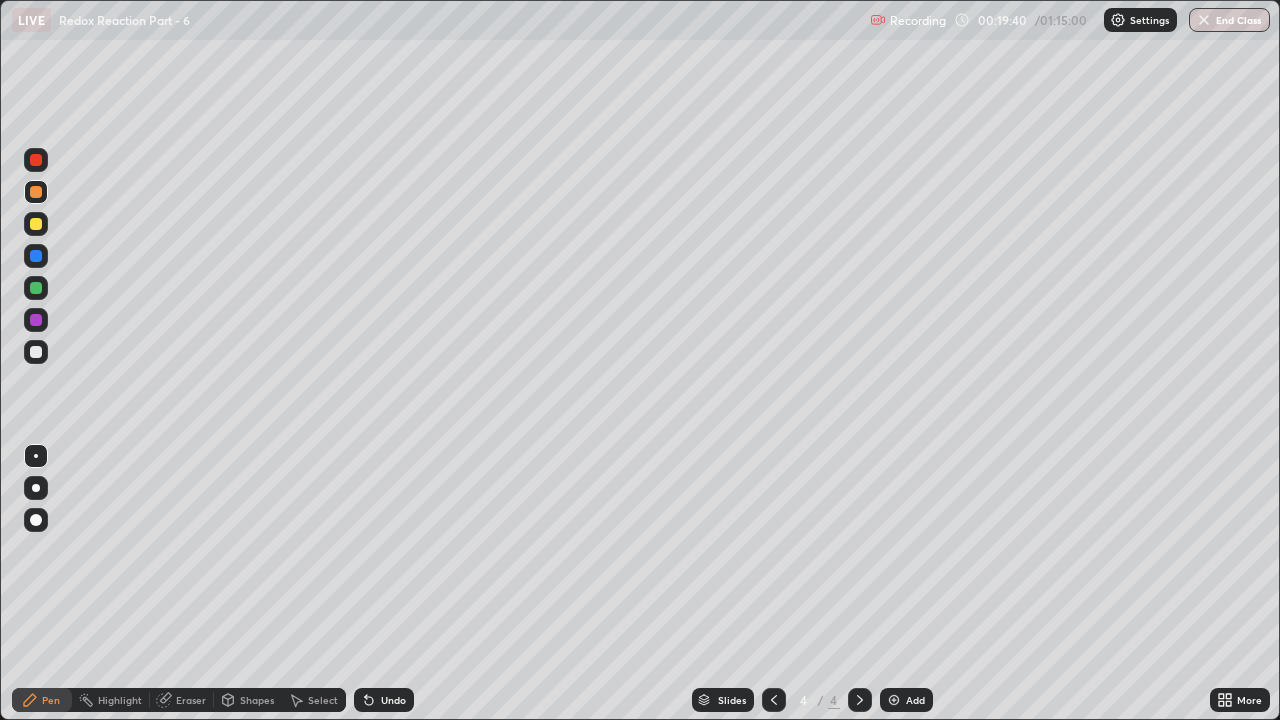 click at bounding box center (36, 288) 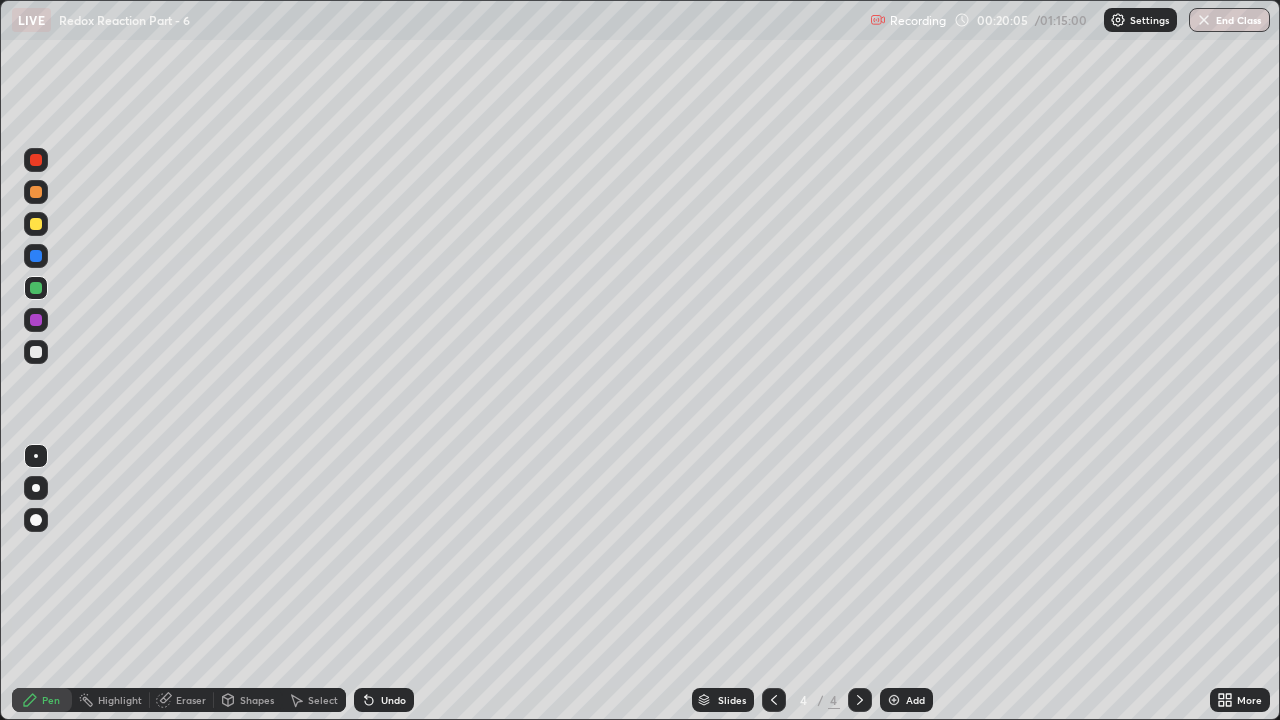 click at bounding box center [36, 352] 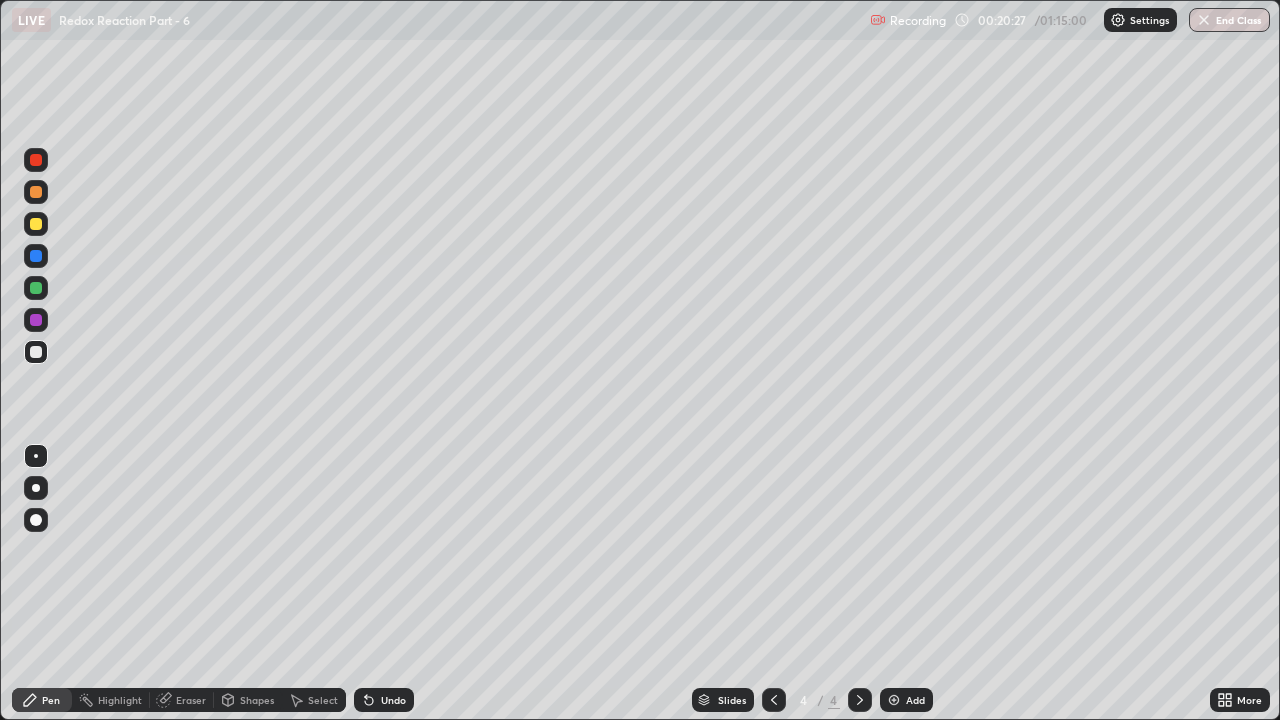 click at bounding box center (36, 288) 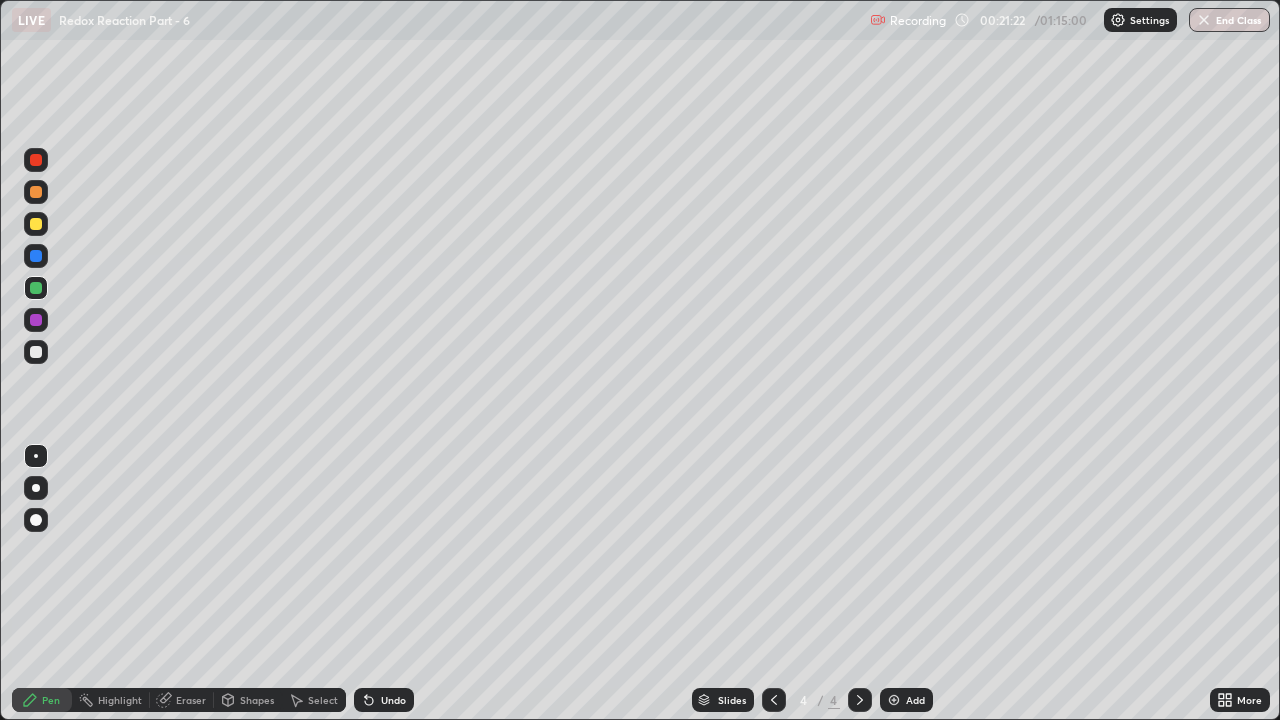 click at bounding box center (36, 352) 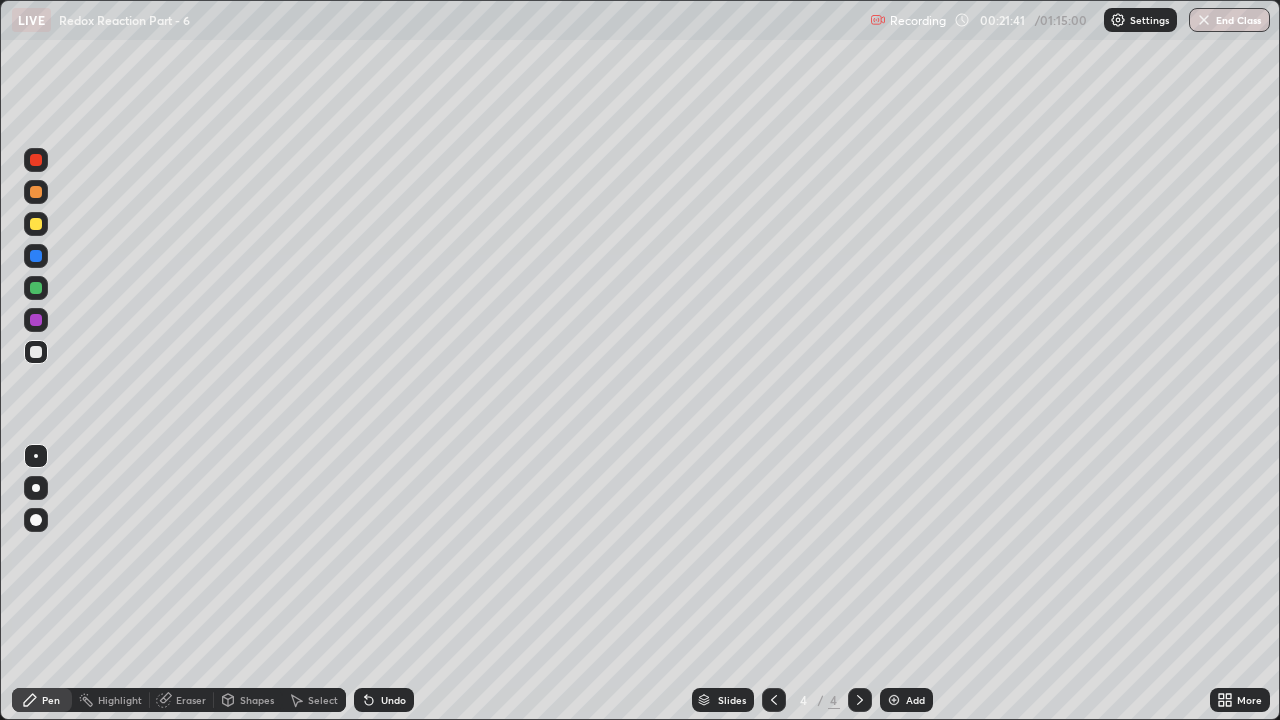 click at bounding box center (36, 320) 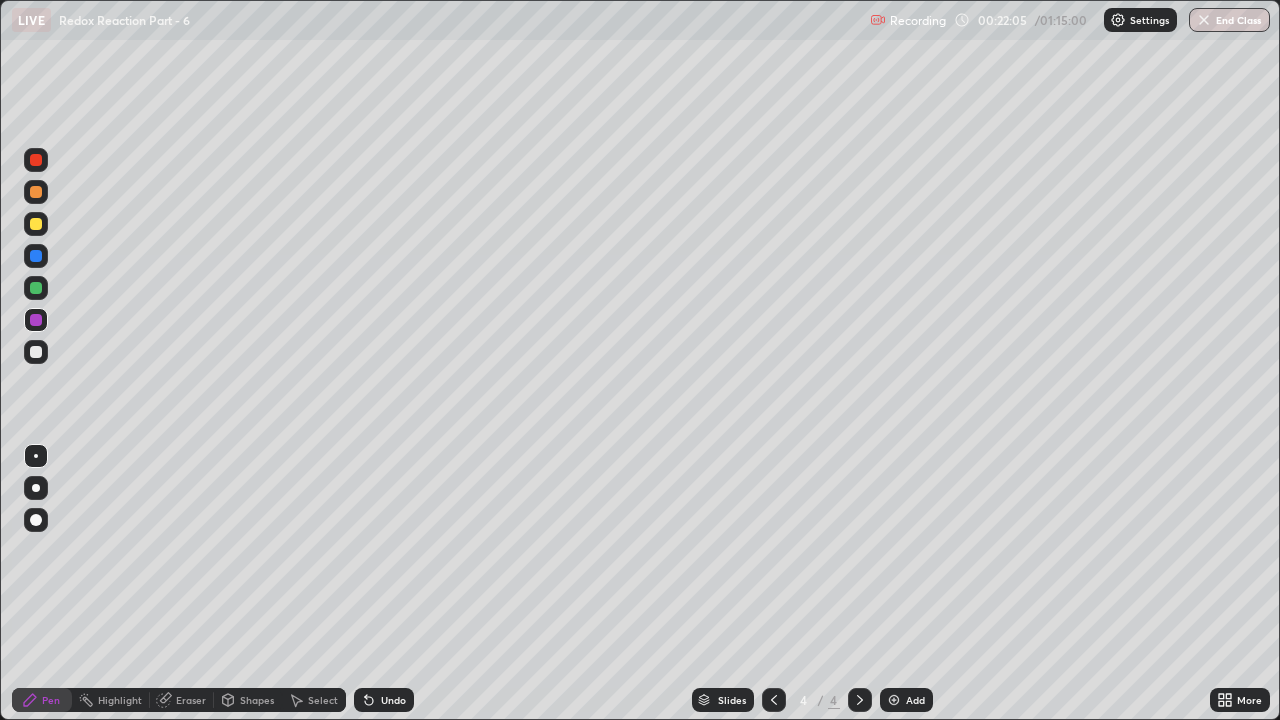 click at bounding box center (36, 352) 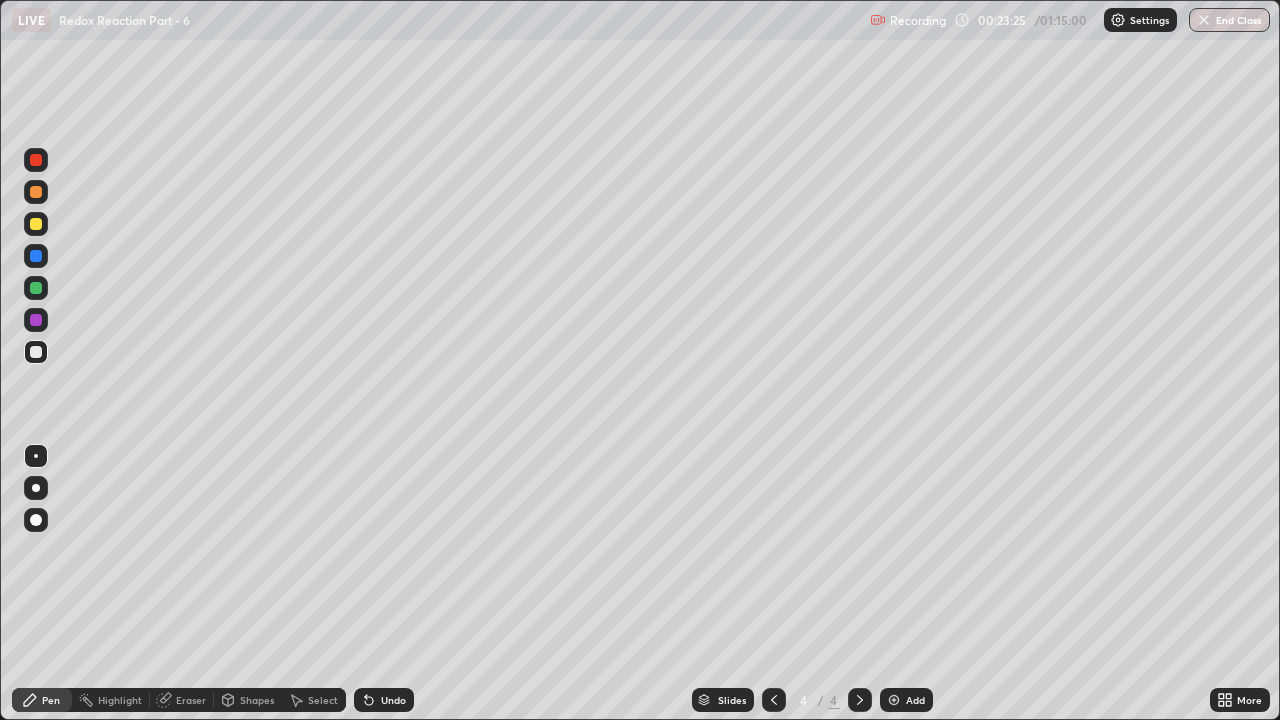 click on "Undo" at bounding box center (393, 700) 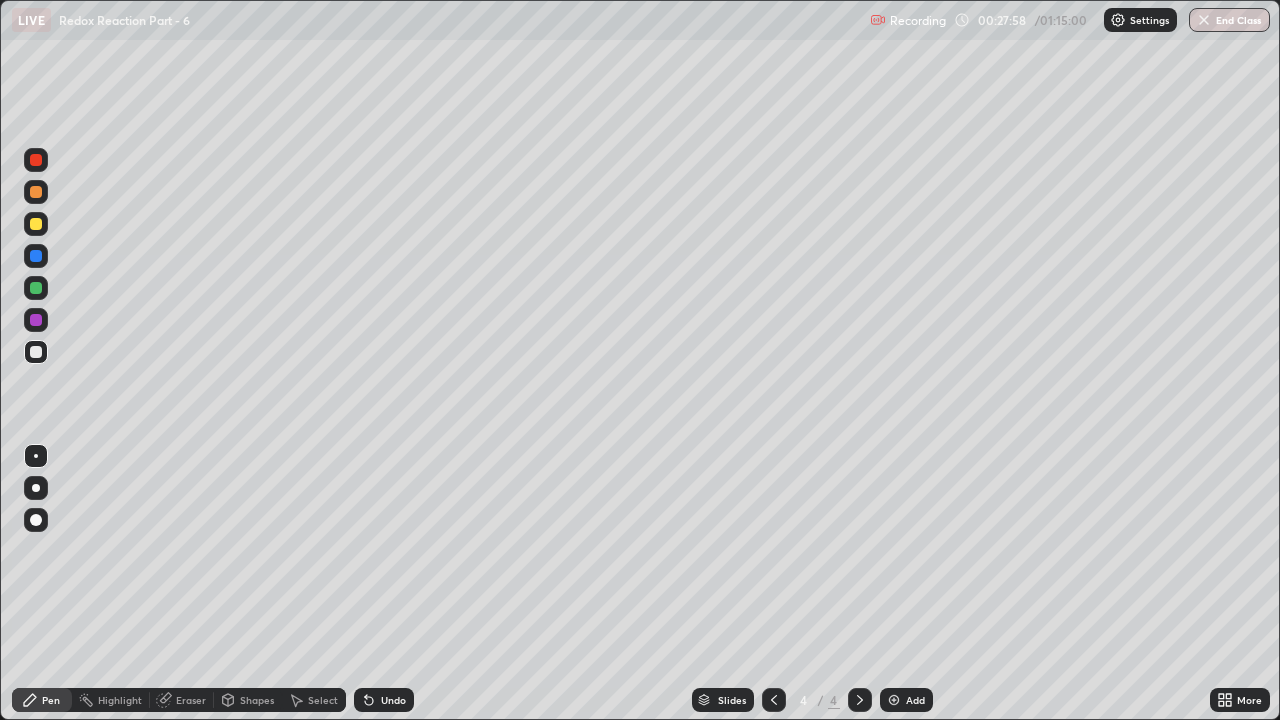 click at bounding box center (894, 700) 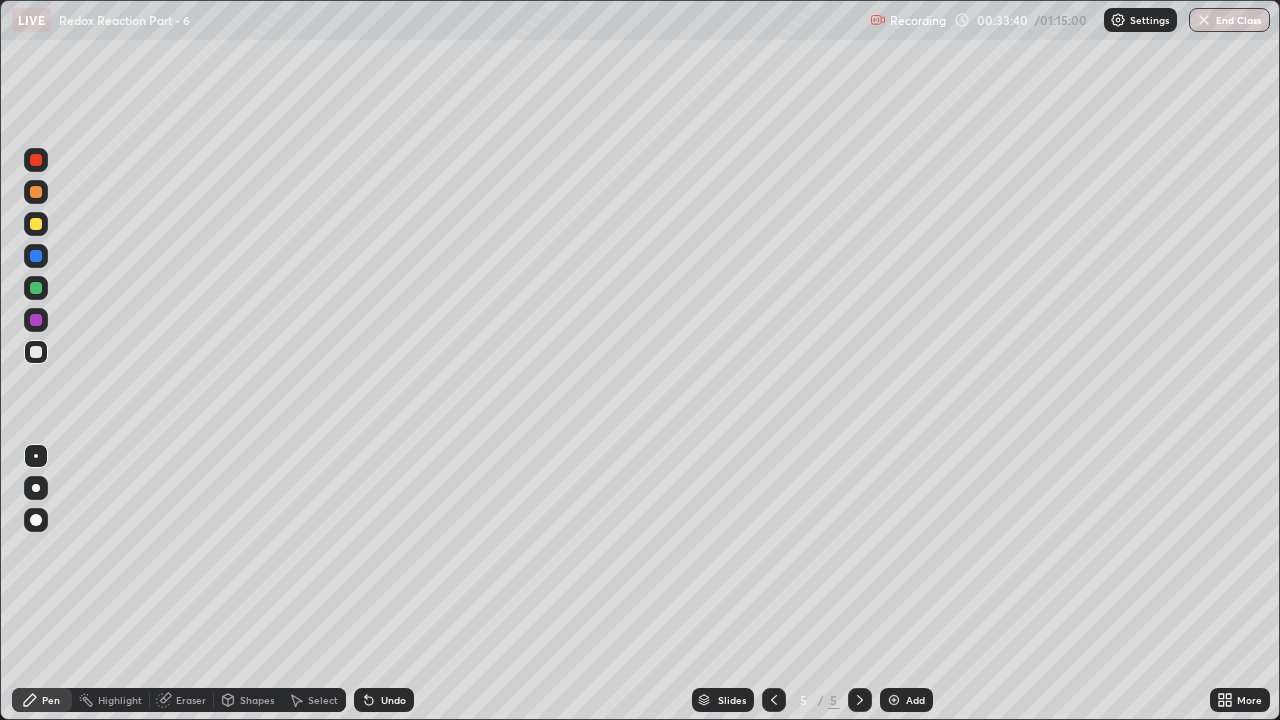 click at bounding box center [36, 224] 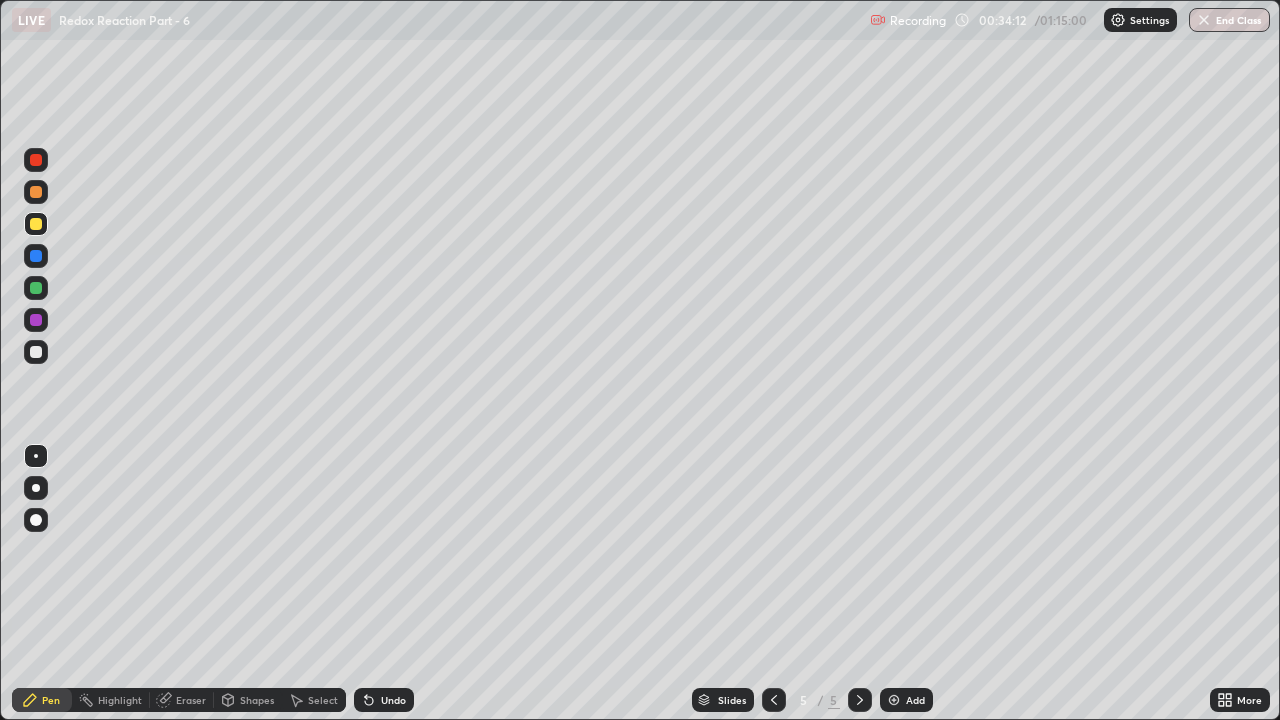 click at bounding box center (36, 288) 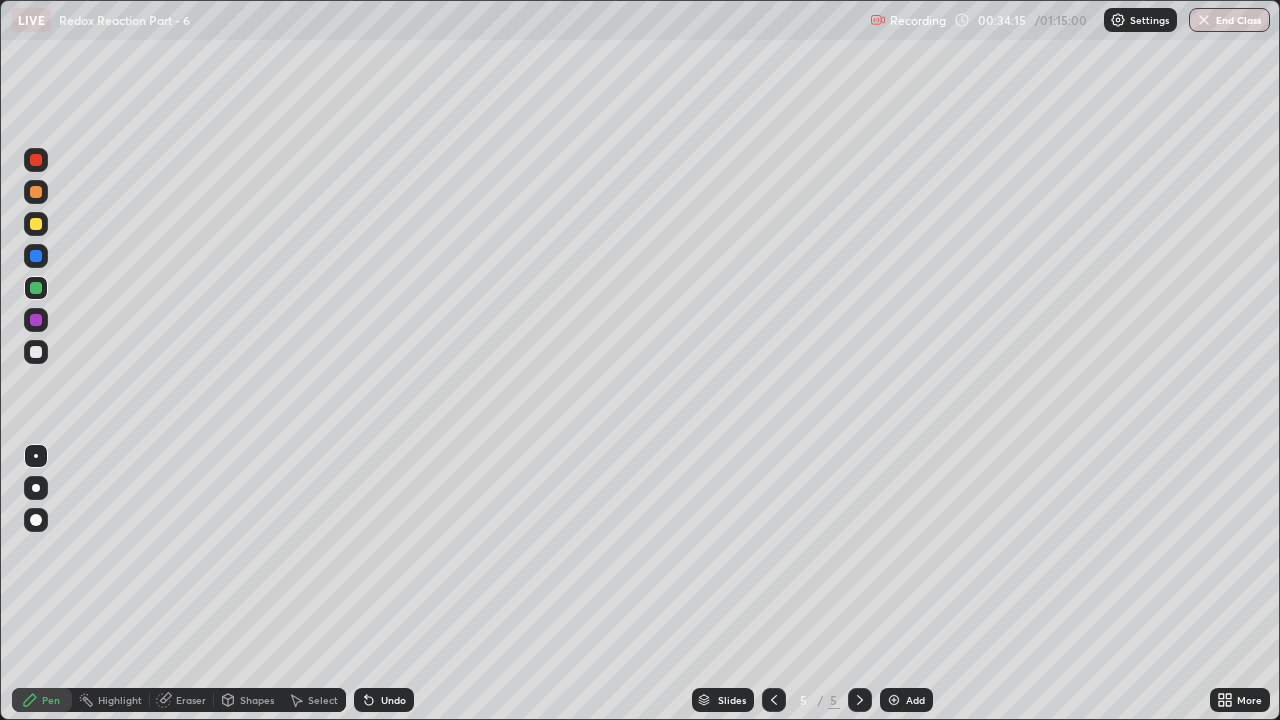 click at bounding box center (36, 224) 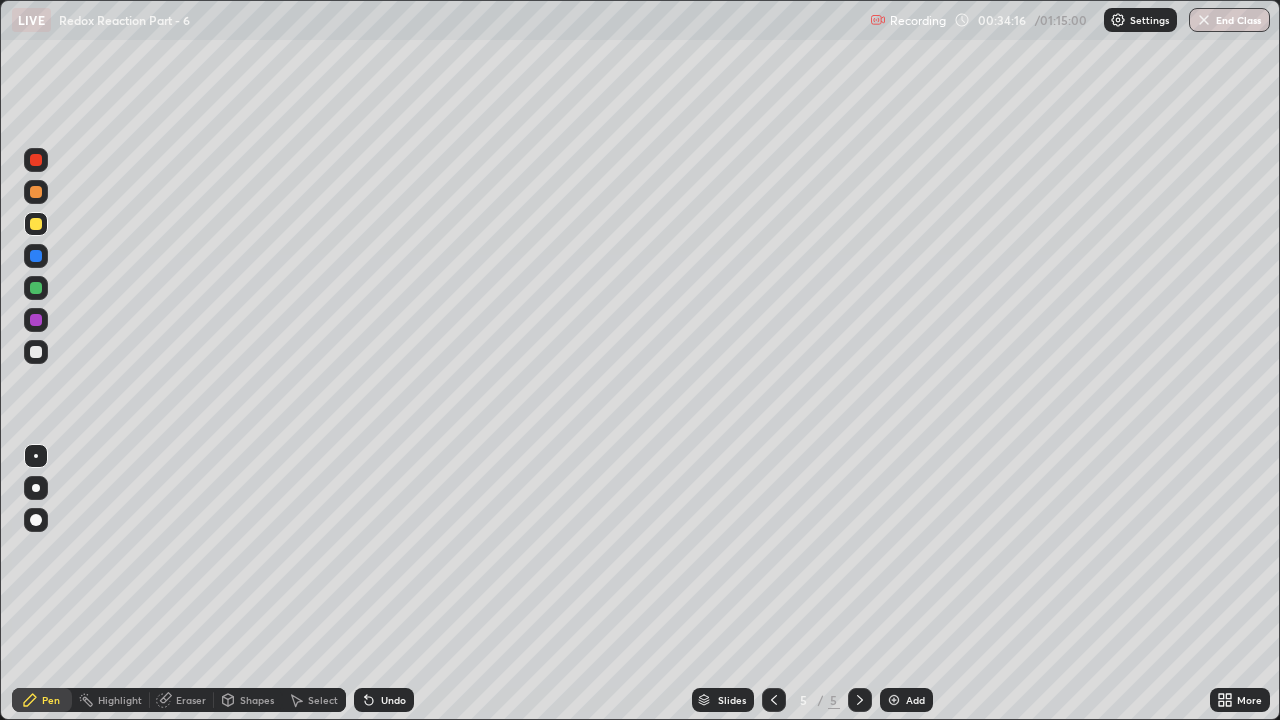 click at bounding box center (36, 192) 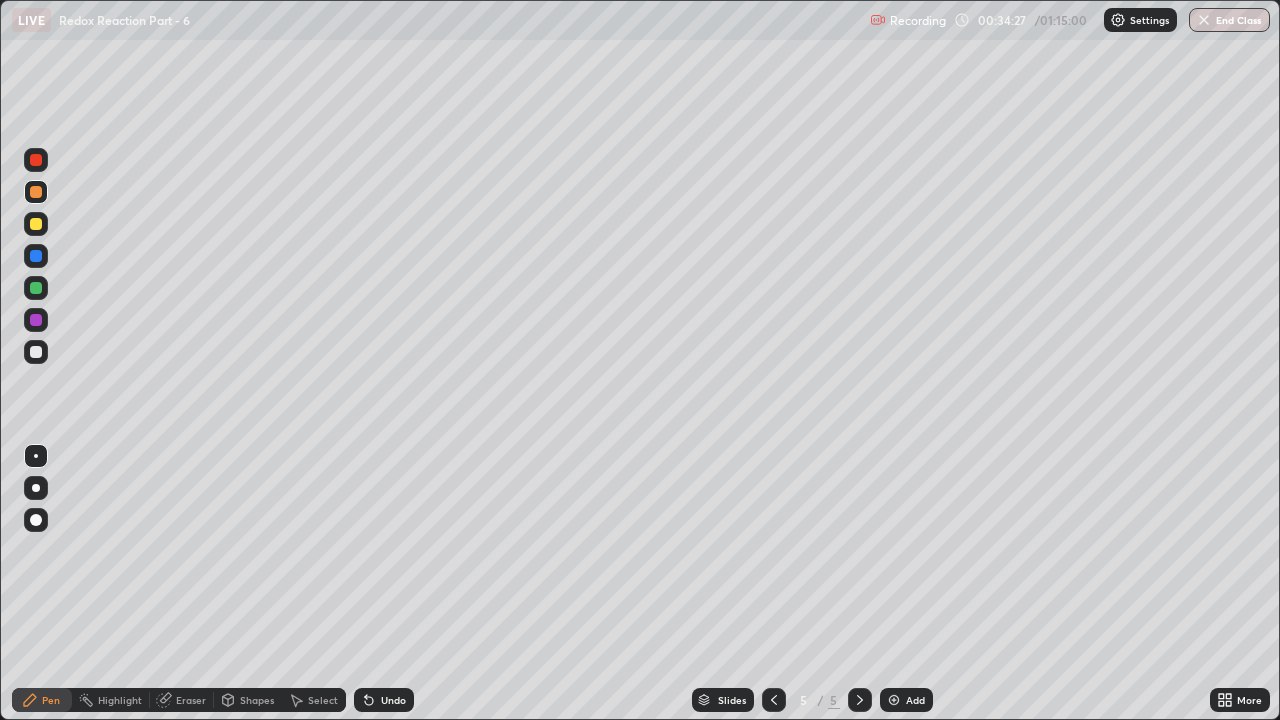 click at bounding box center (36, 224) 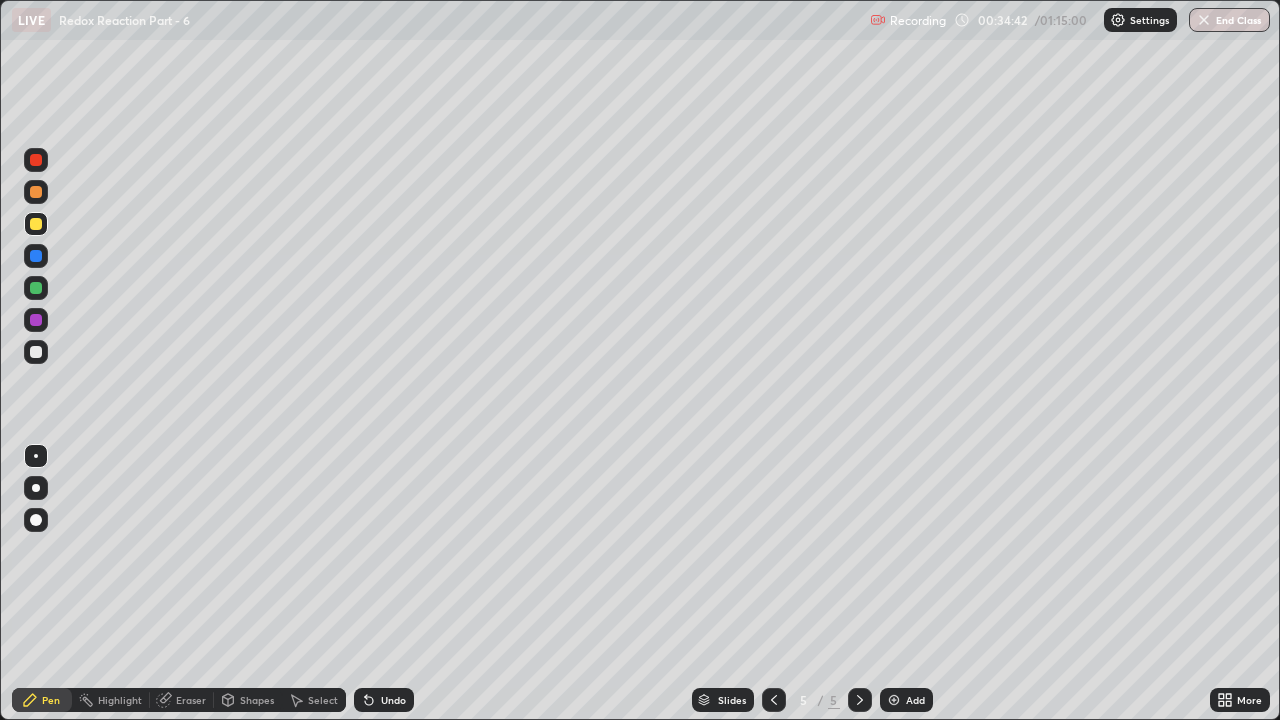 click at bounding box center (36, 288) 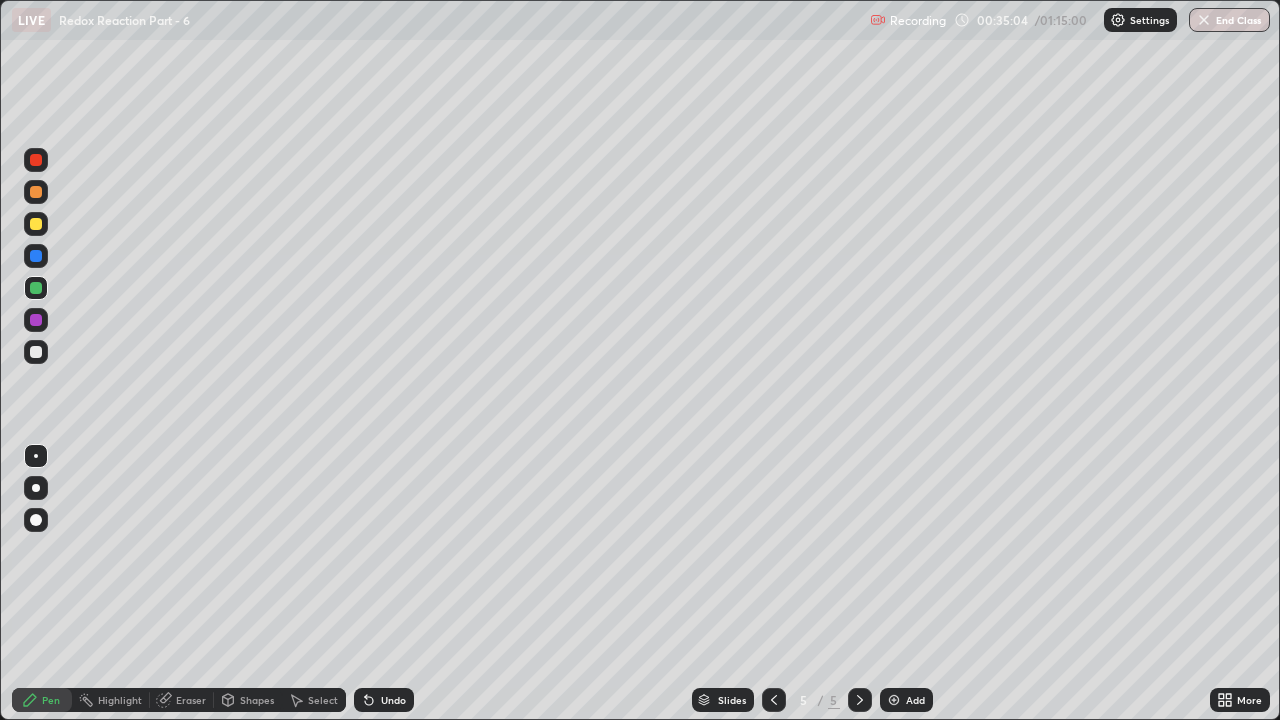 click at bounding box center (36, 352) 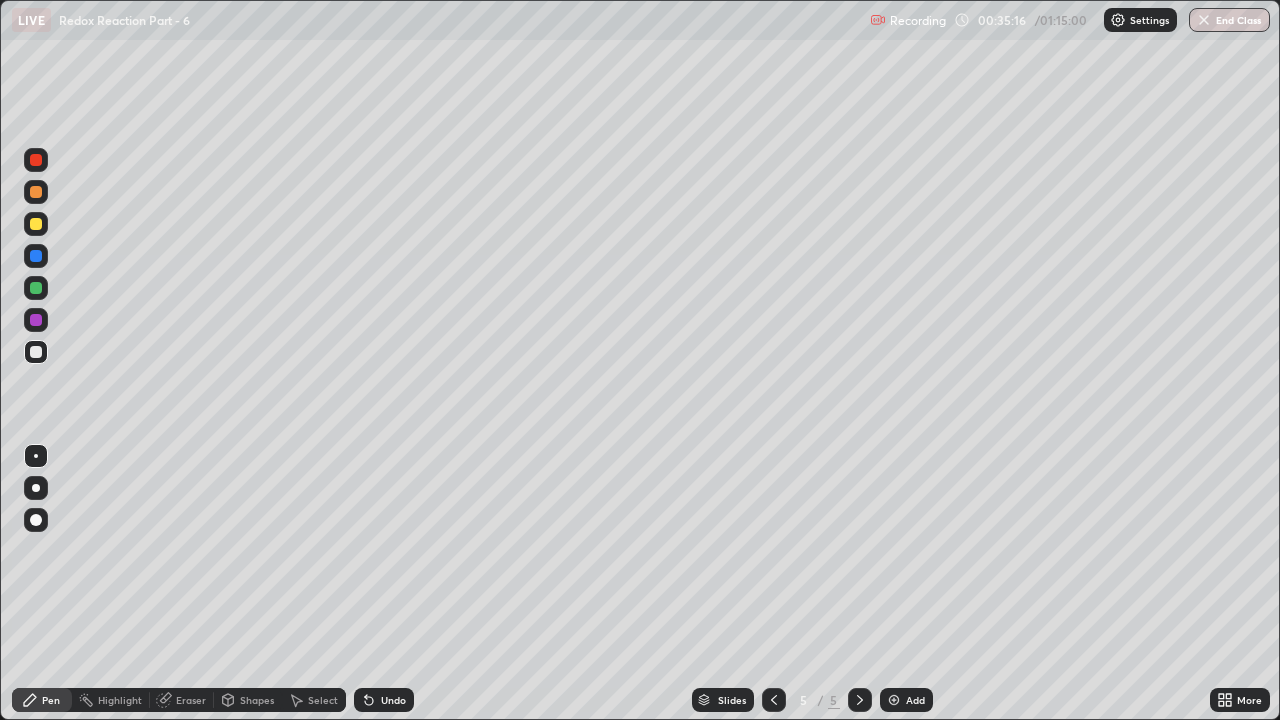 click at bounding box center [36, 256] 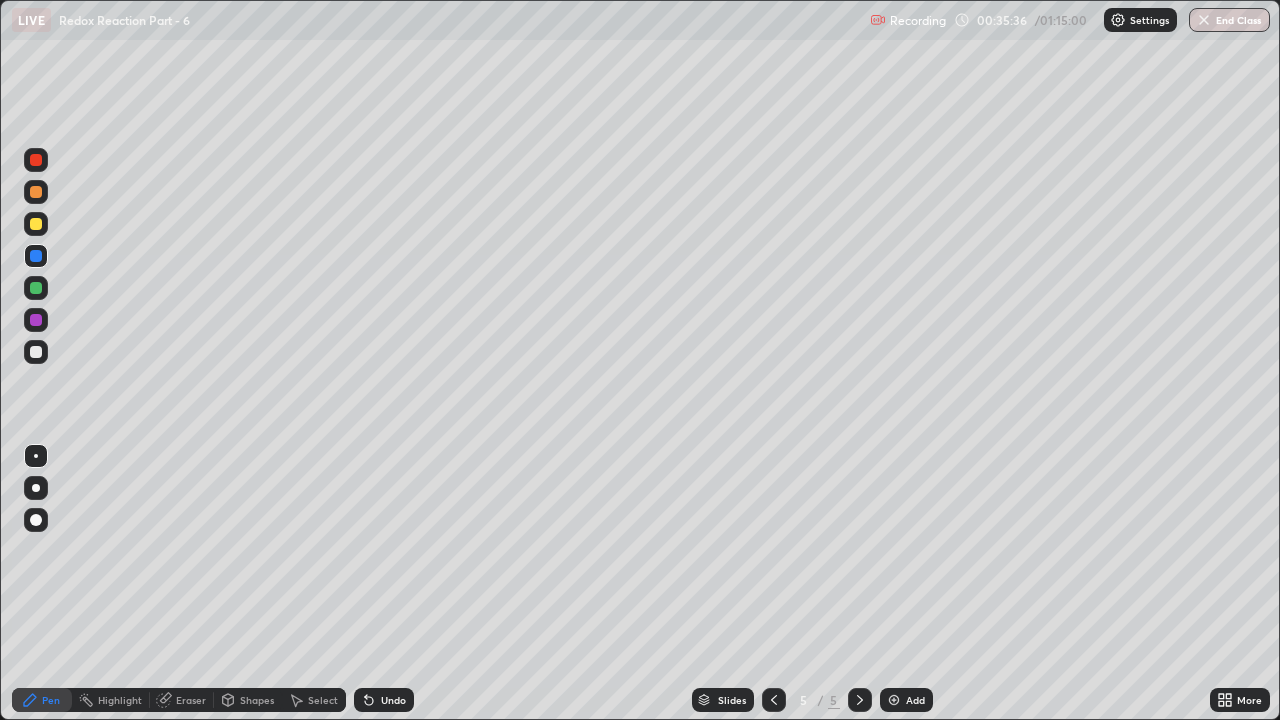 click at bounding box center (36, 320) 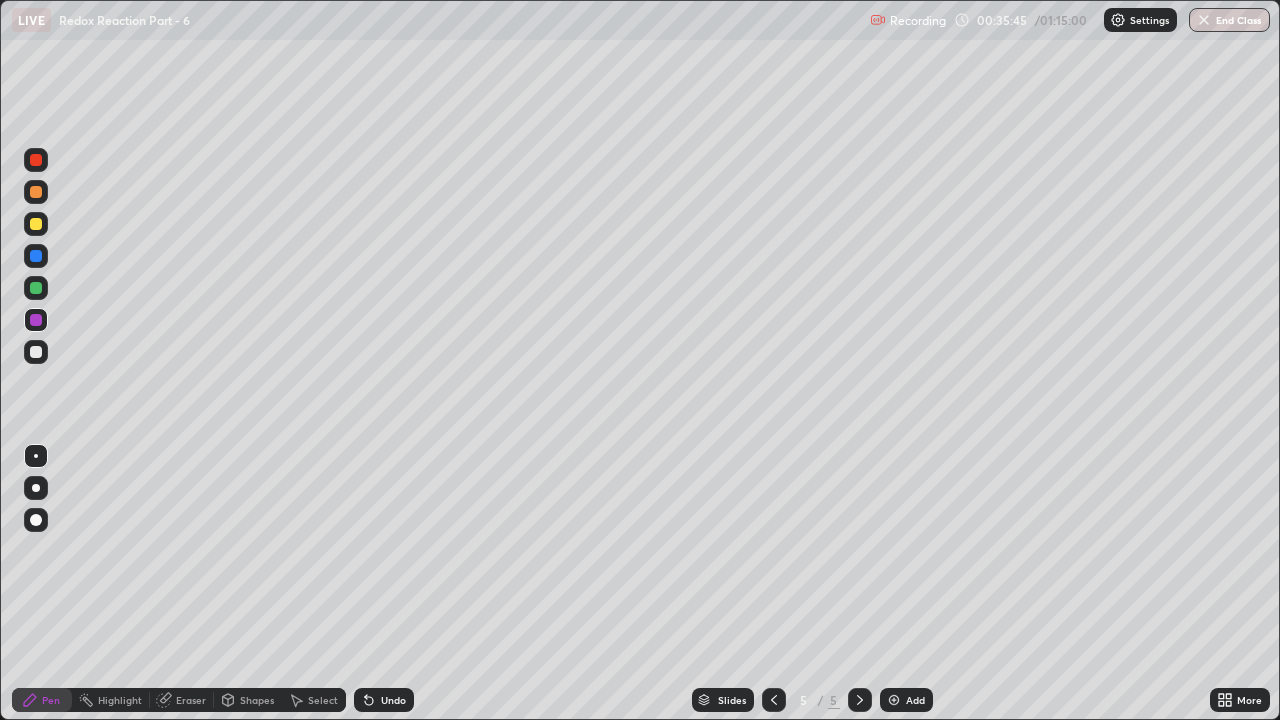 click 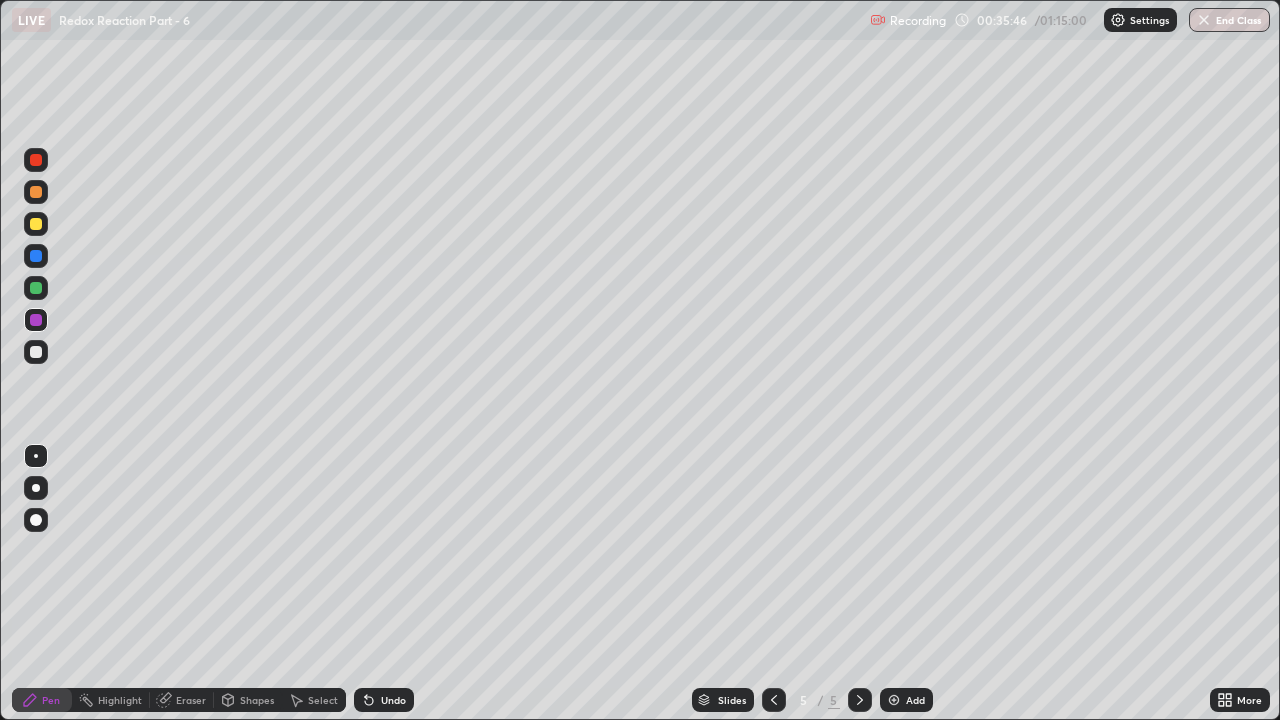 click 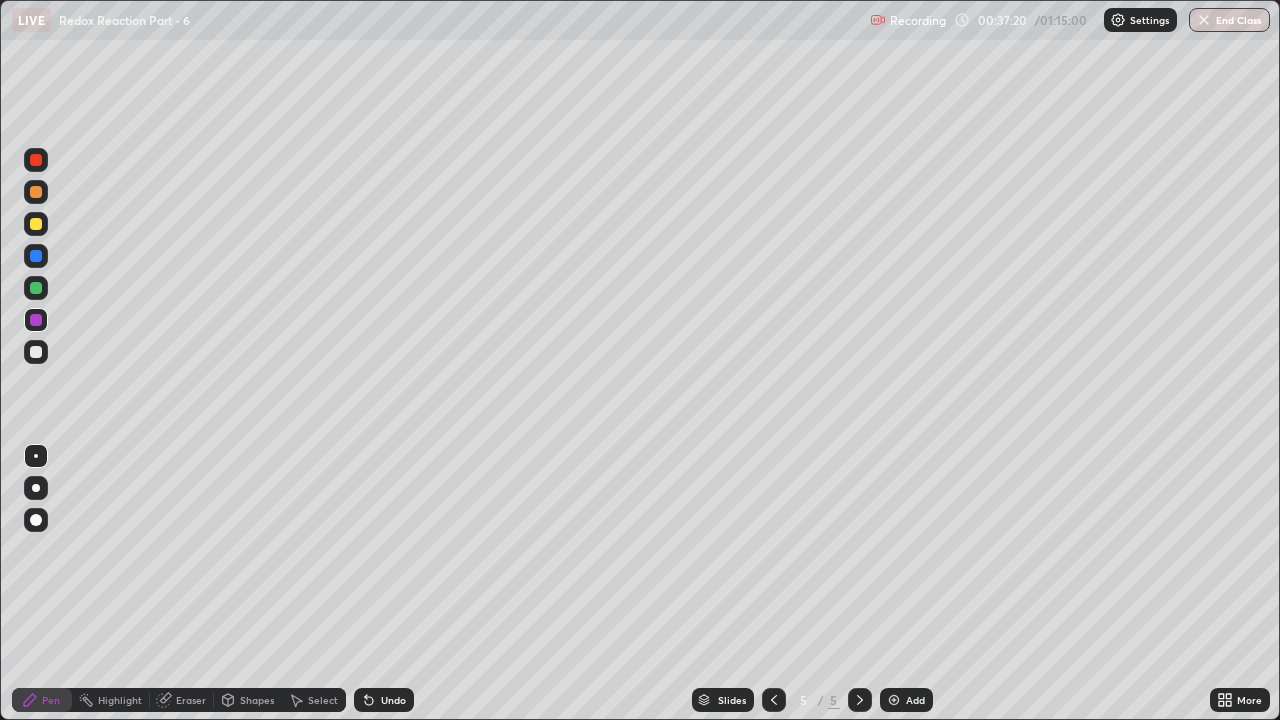 click on "Add" at bounding box center [906, 700] 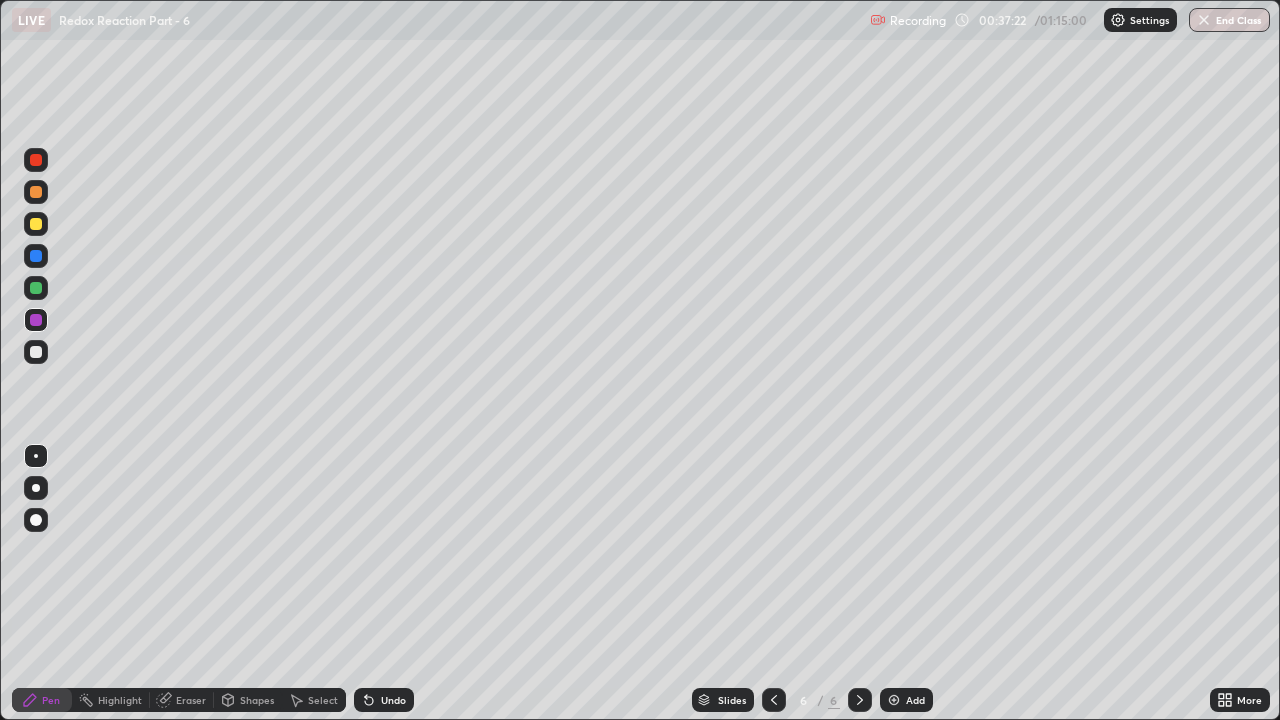 click at bounding box center [36, 352] 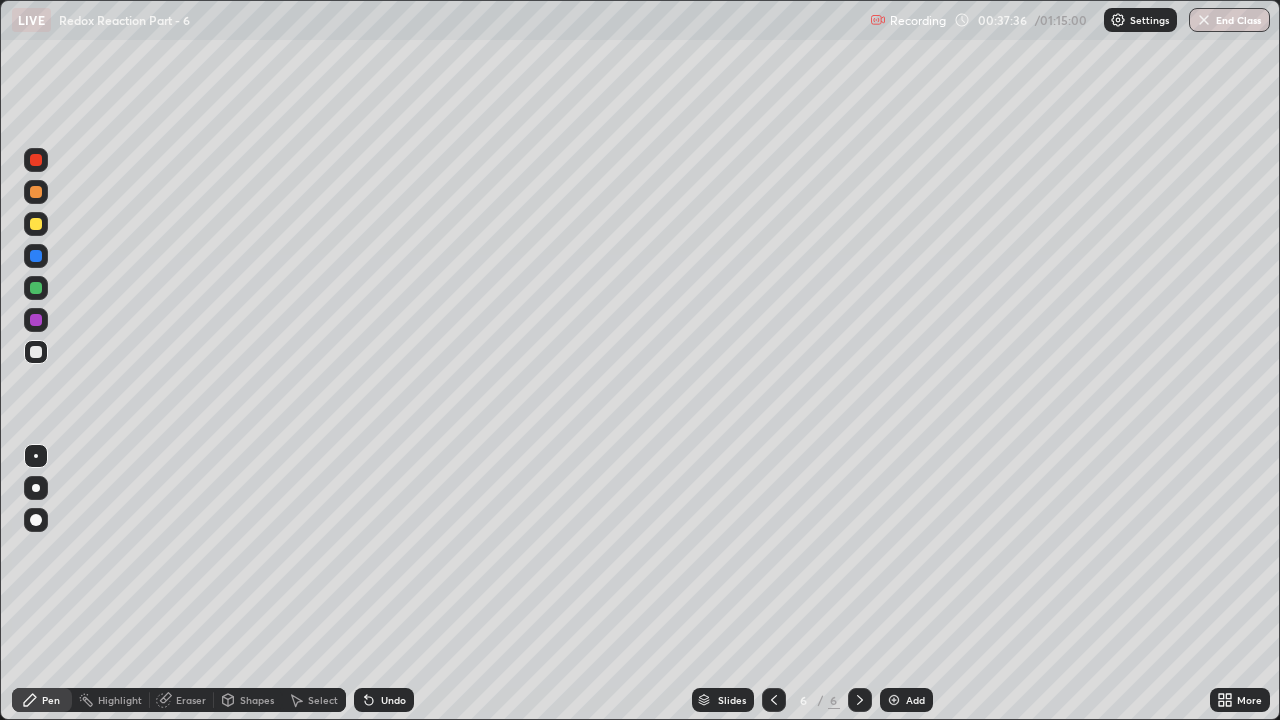 click at bounding box center (36, 192) 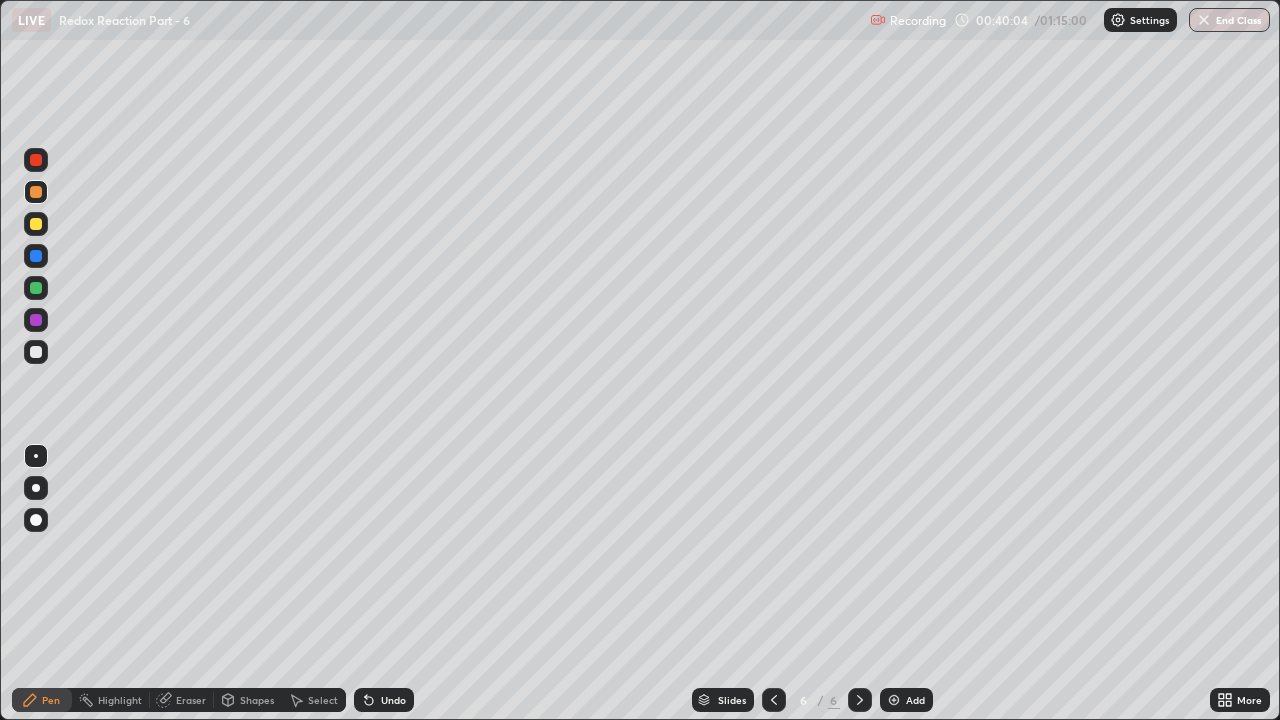 click at bounding box center (36, 352) 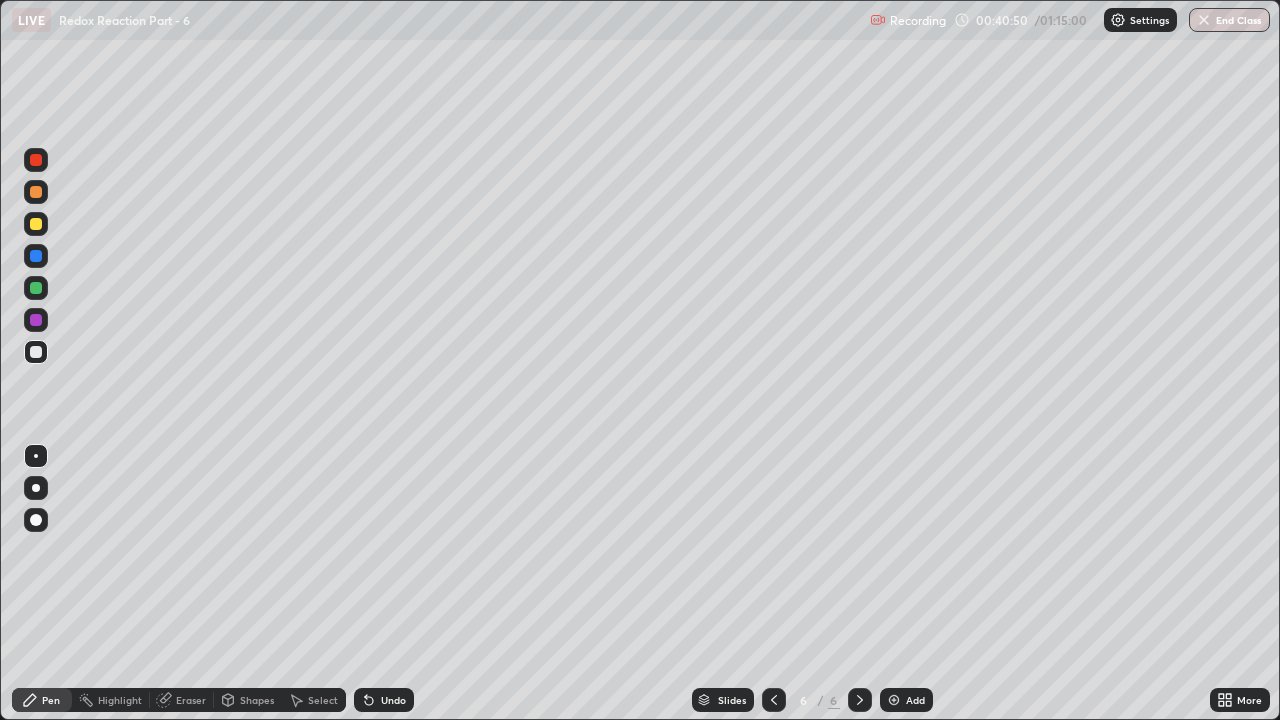 click at bounding box center [36, 224] 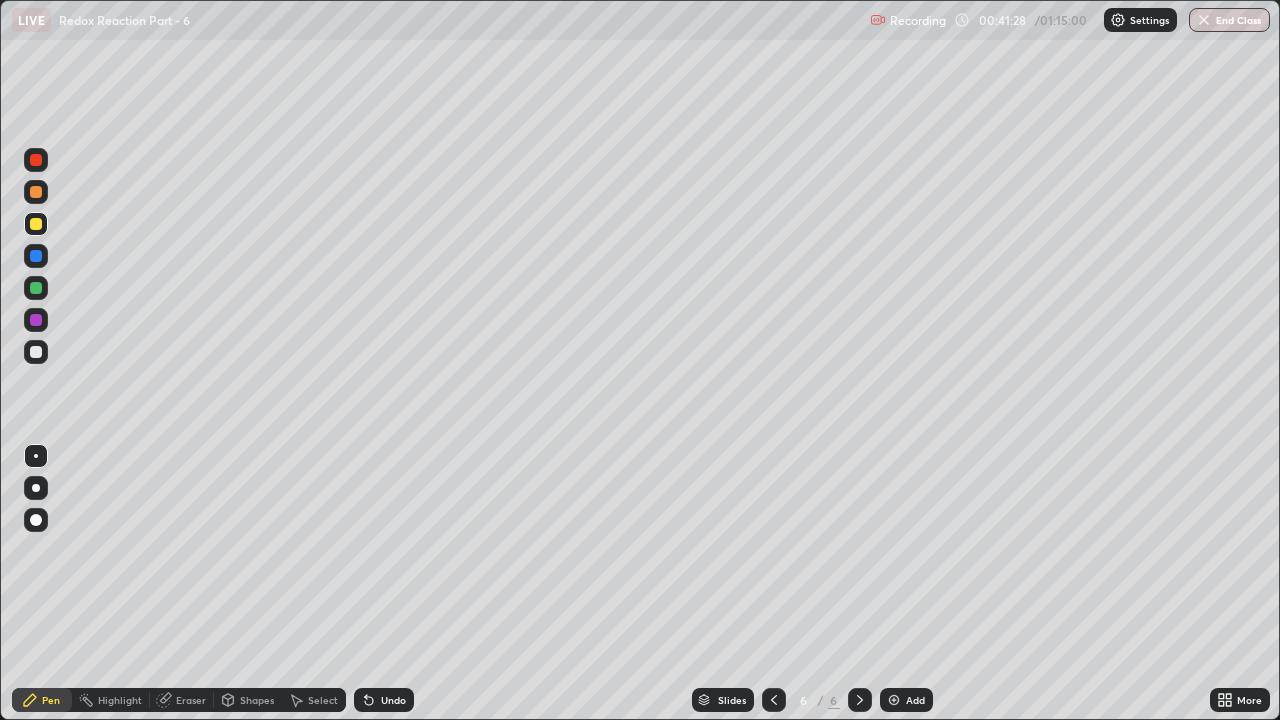 click on "Add" at bounding box center (906, 700) 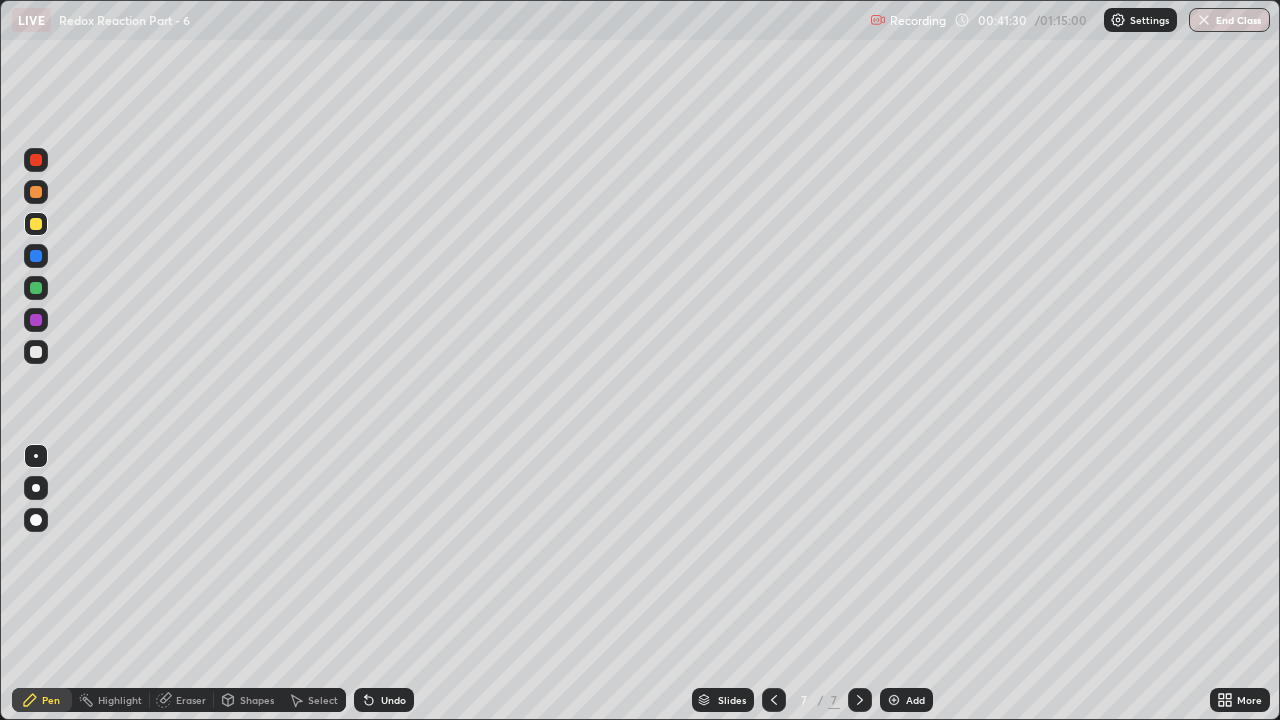 click at bounding box center (36, 352) 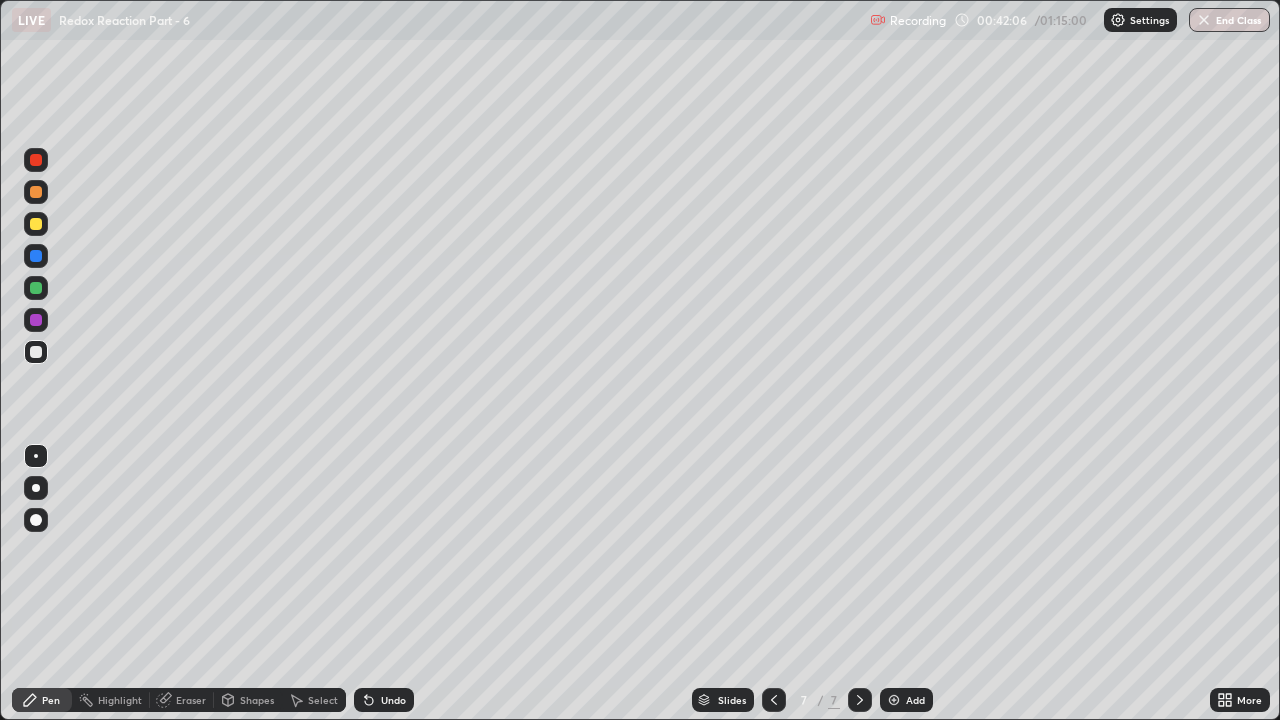 click 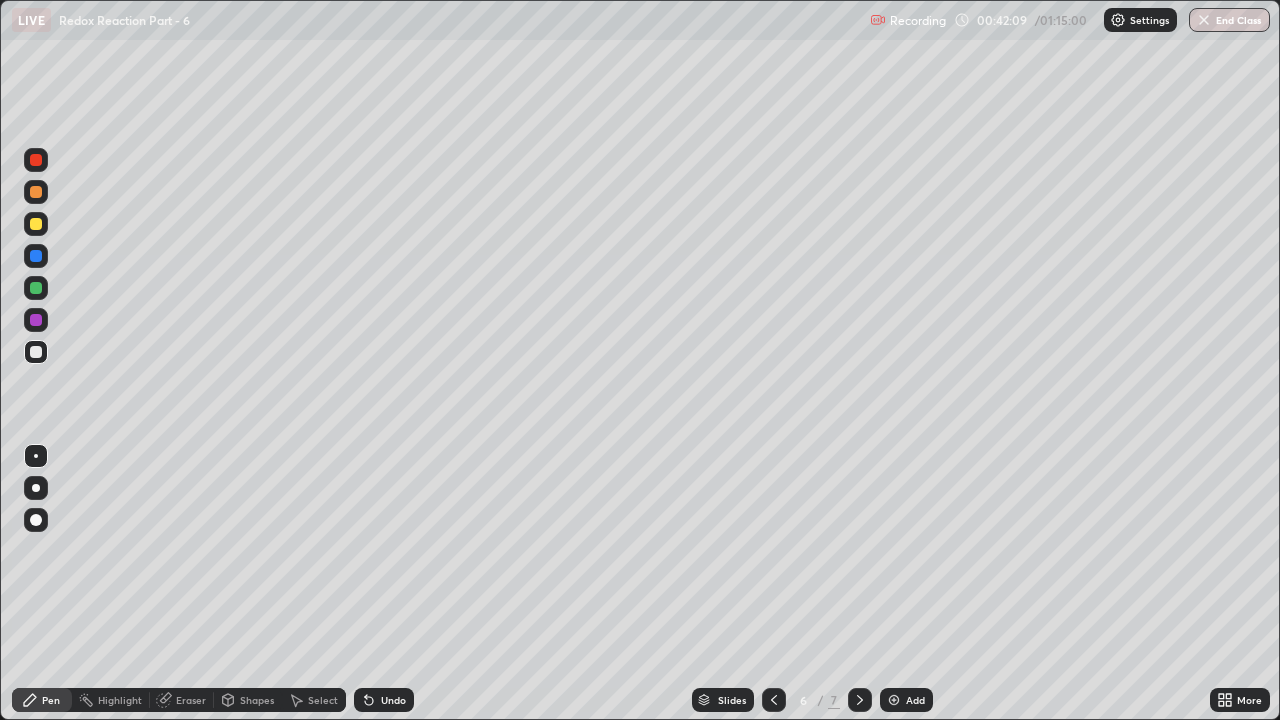 click 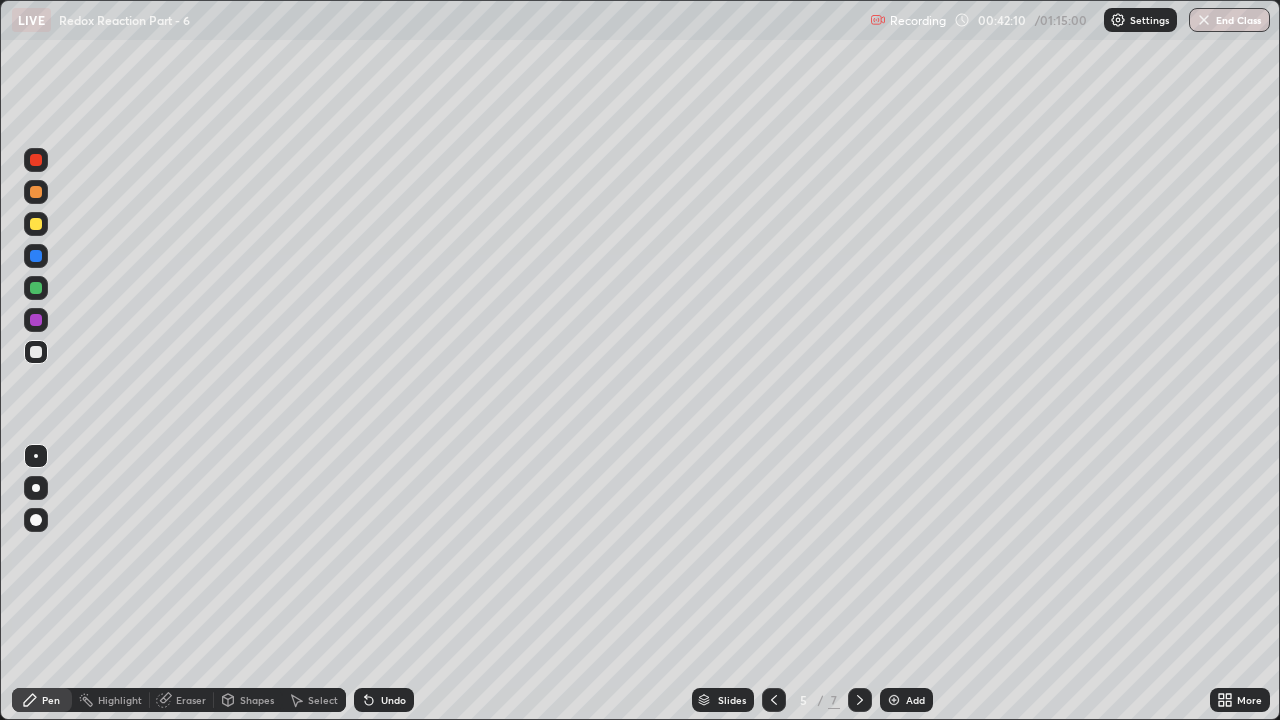 click at bounding box center (36, 288) 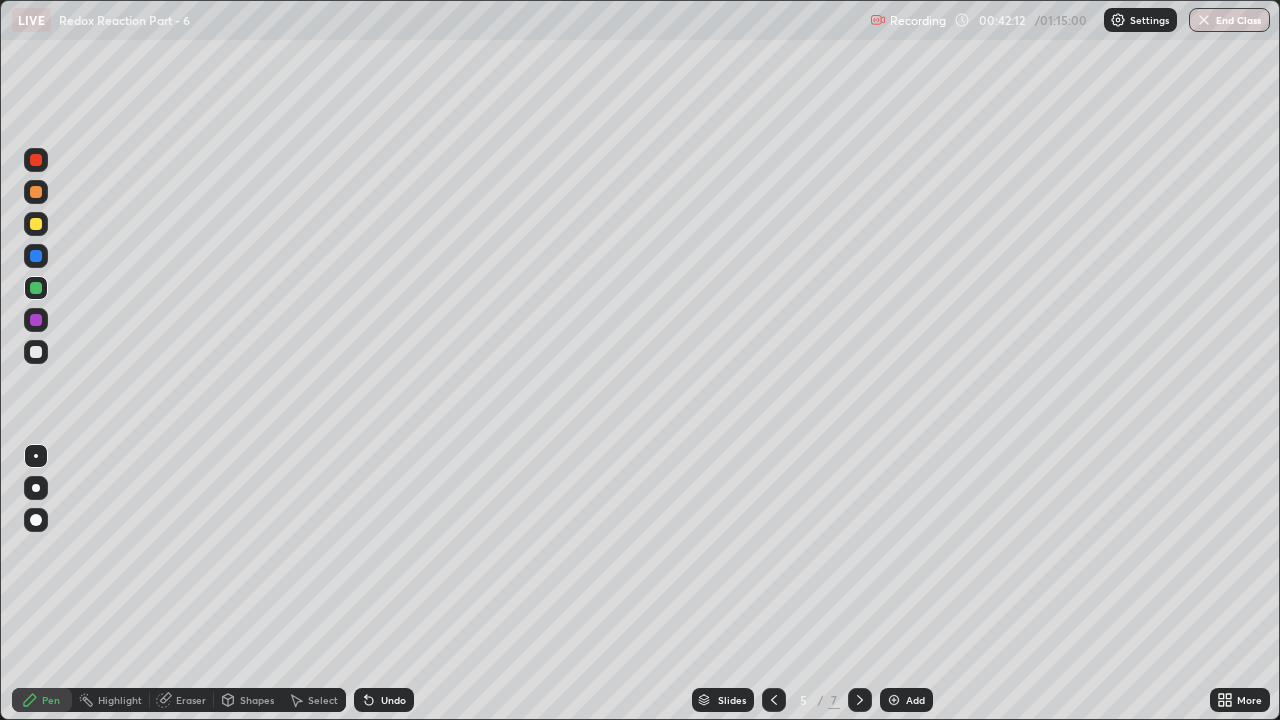 click 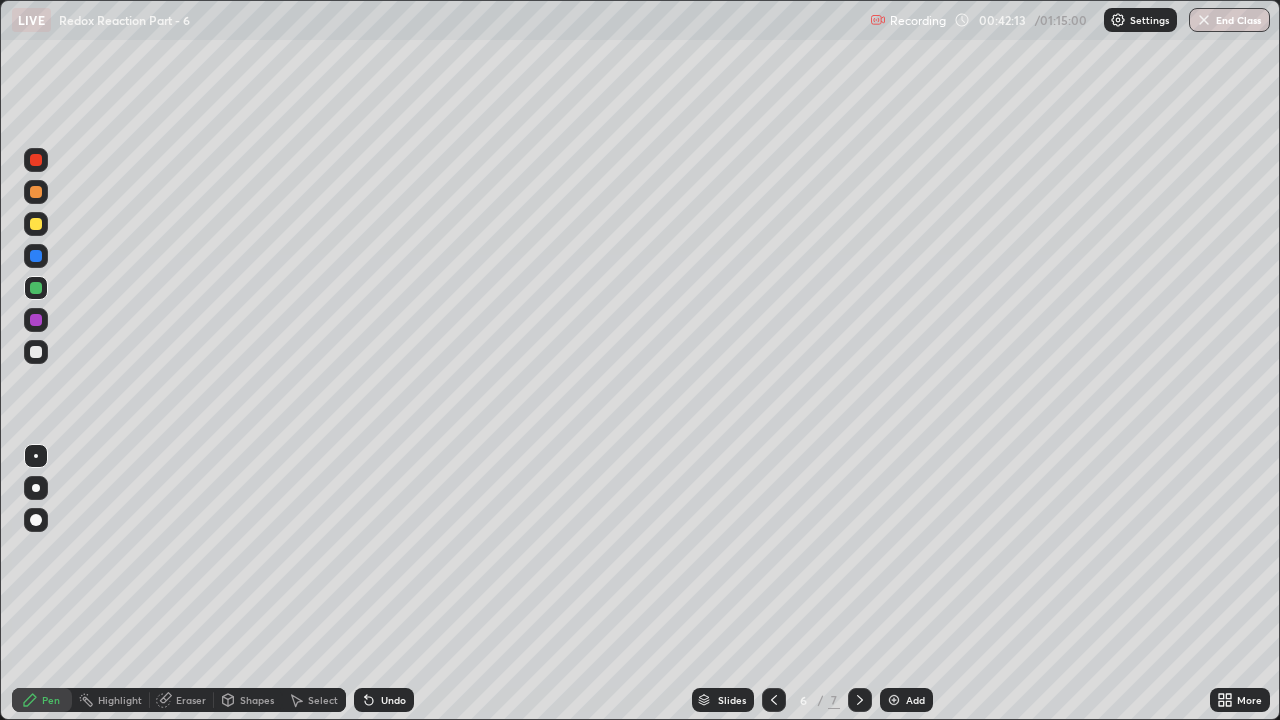 click 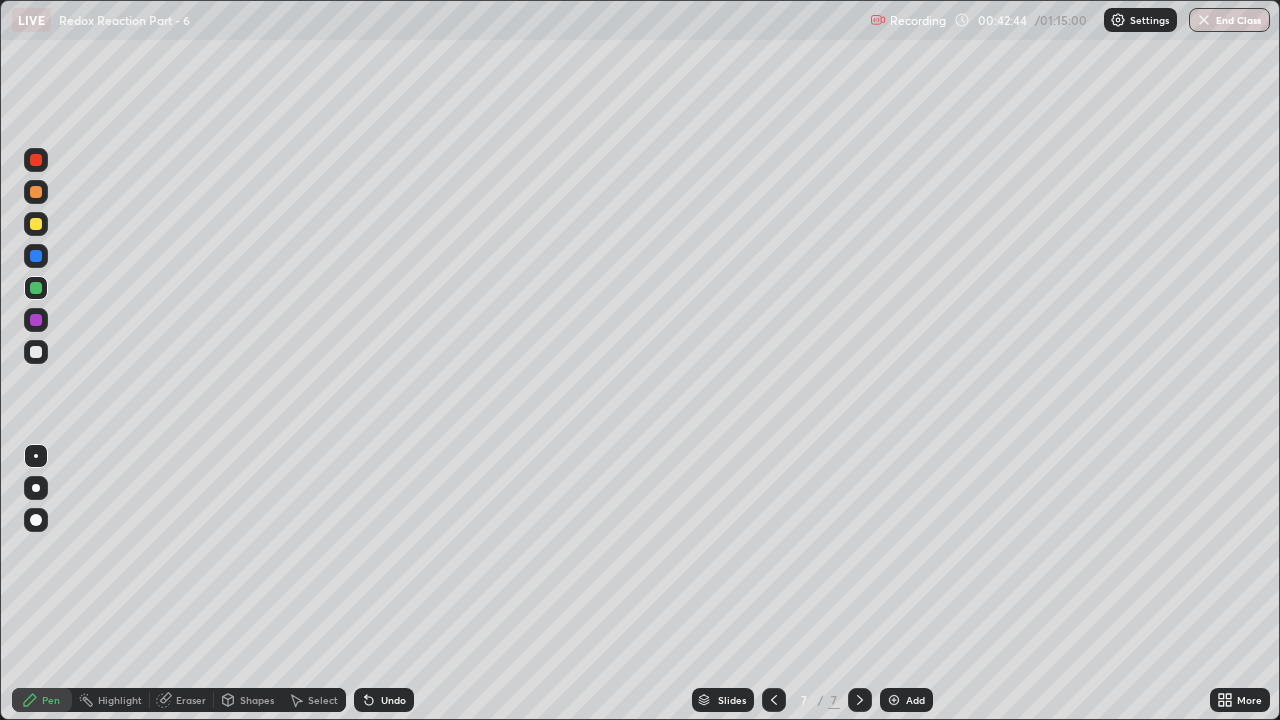 click at bounding box center (36, 224) 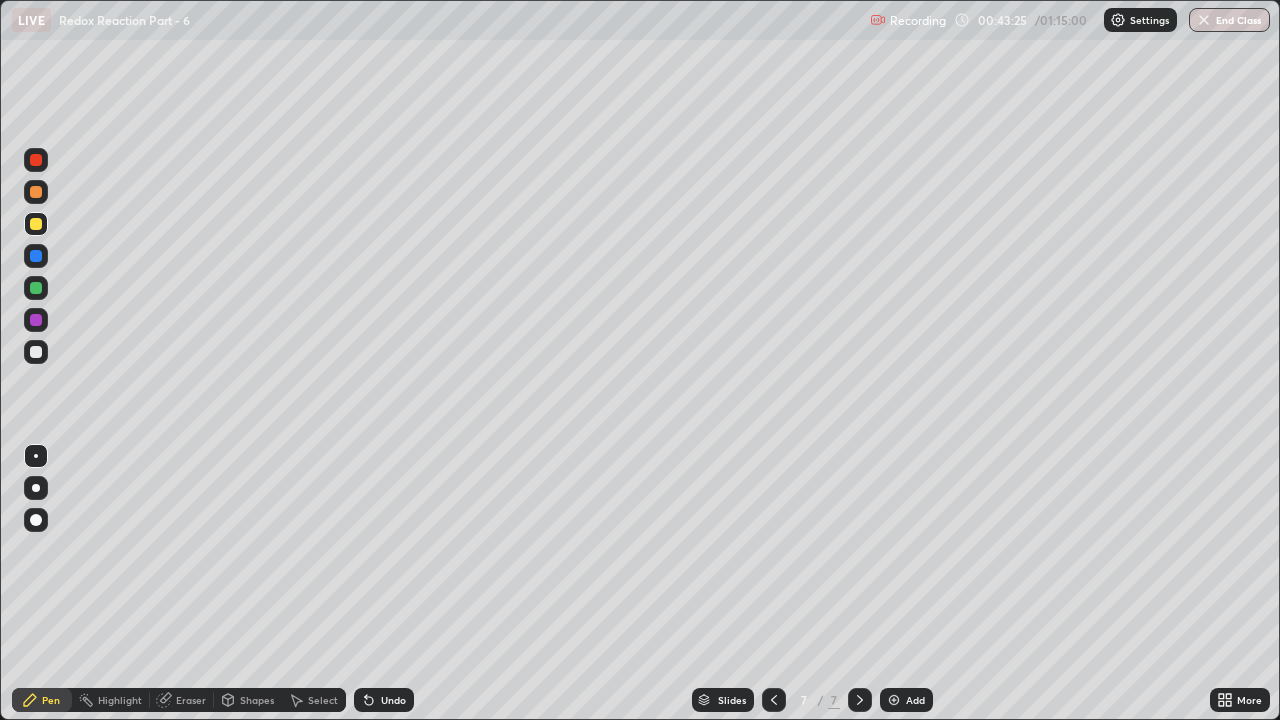 click at bounding box center (36, 352) 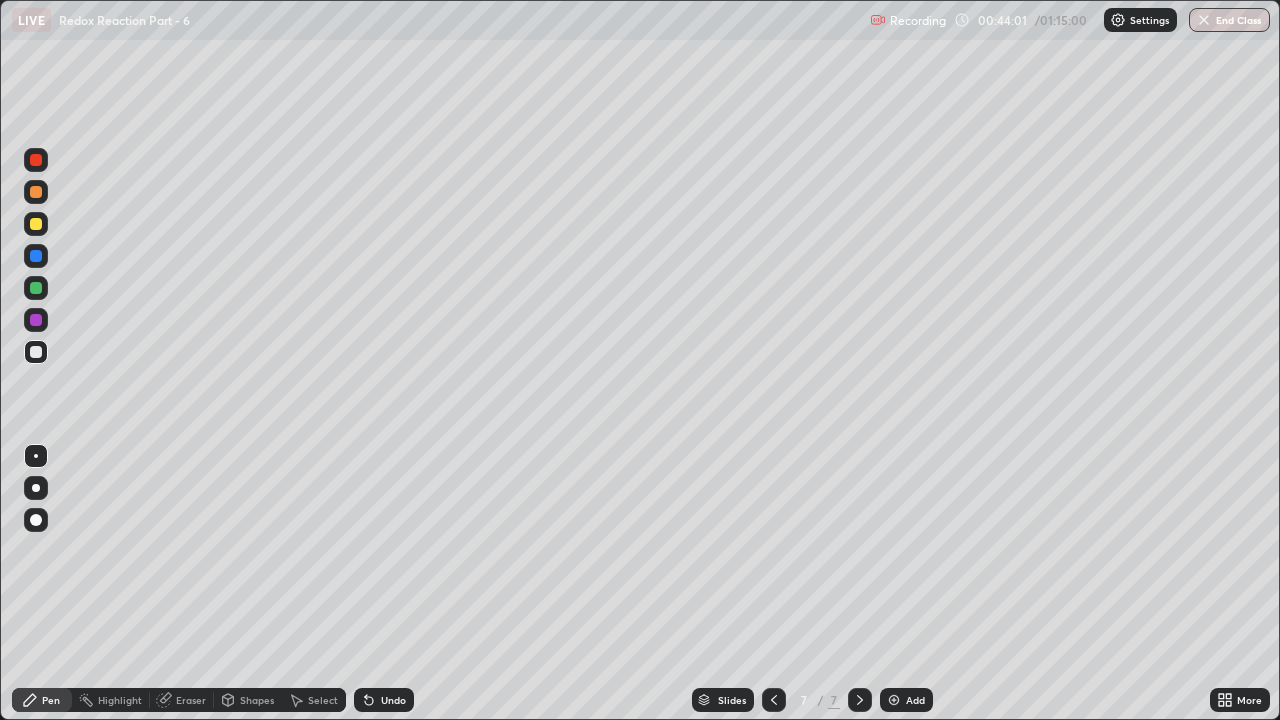click at bounding box center [36, 192] 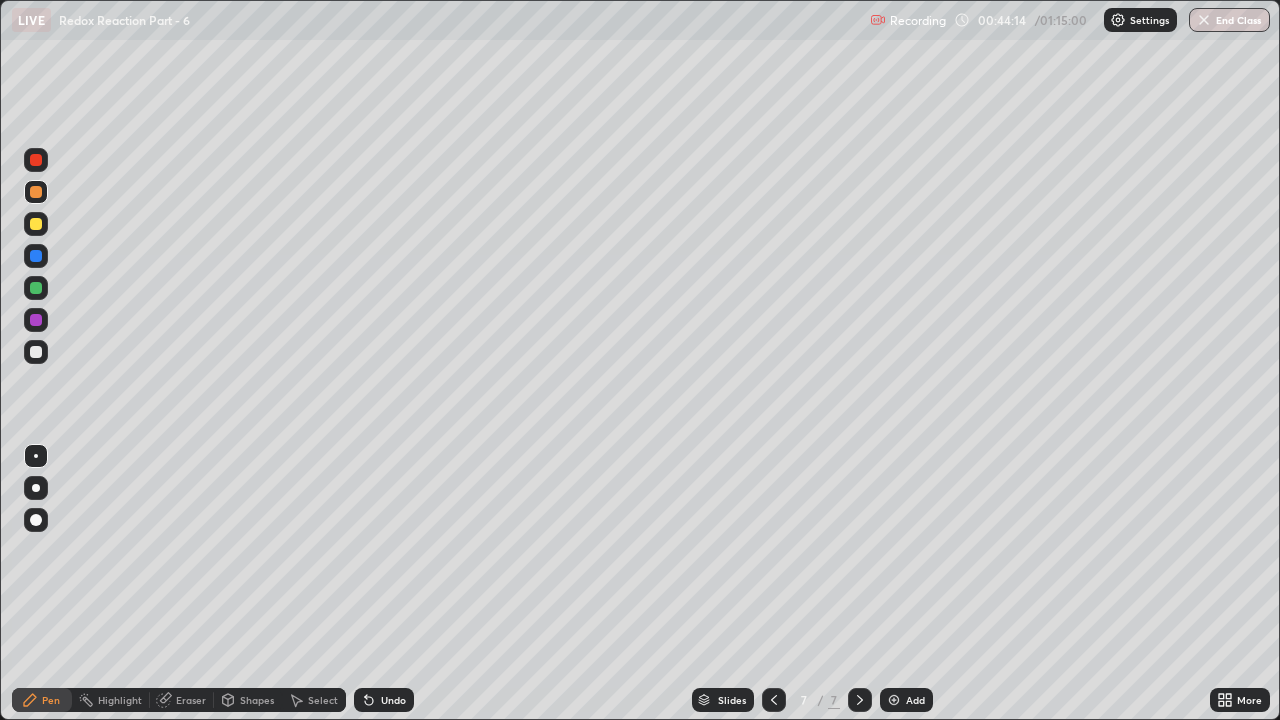 click at bounding box center [36, 352] 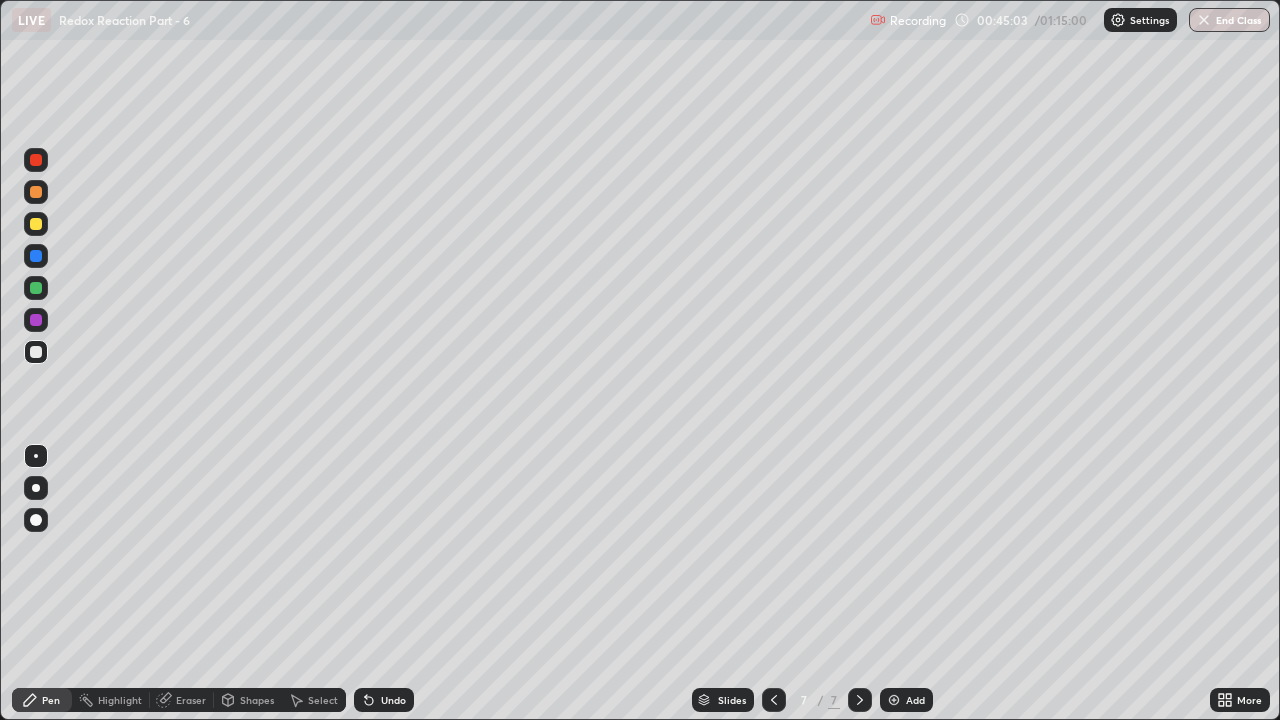 click at bounding box center [36, 288] 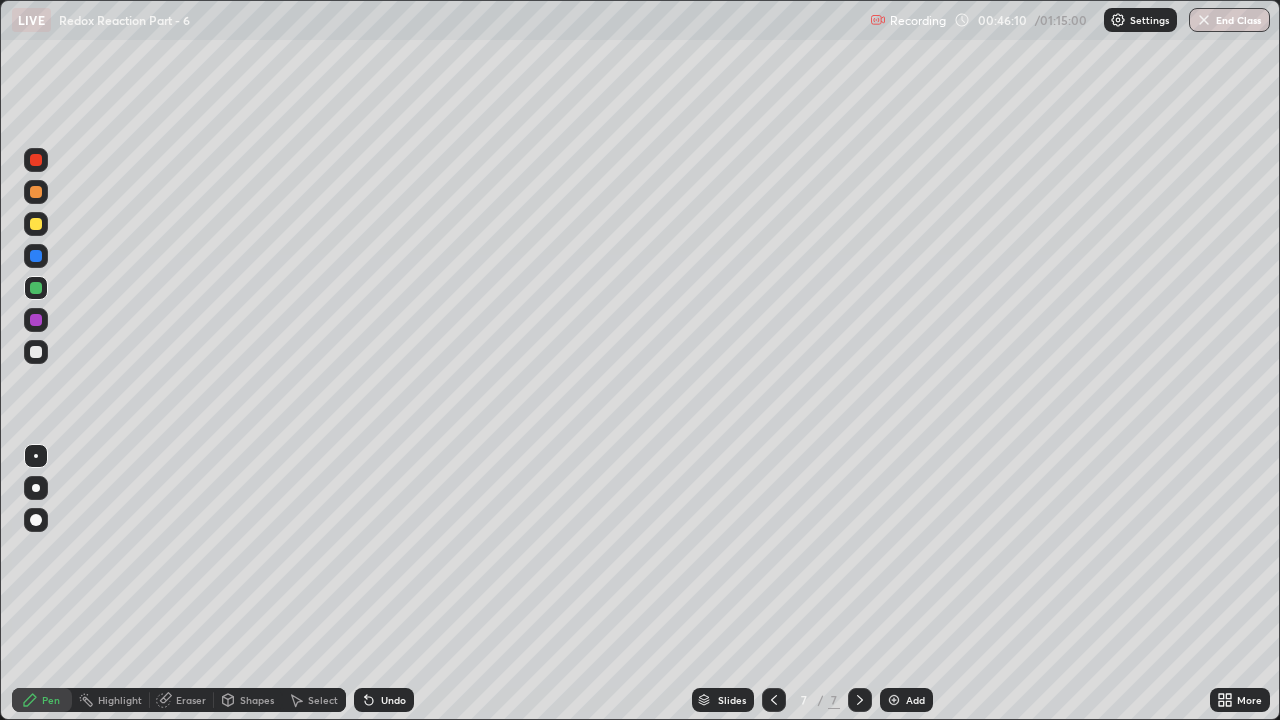 click 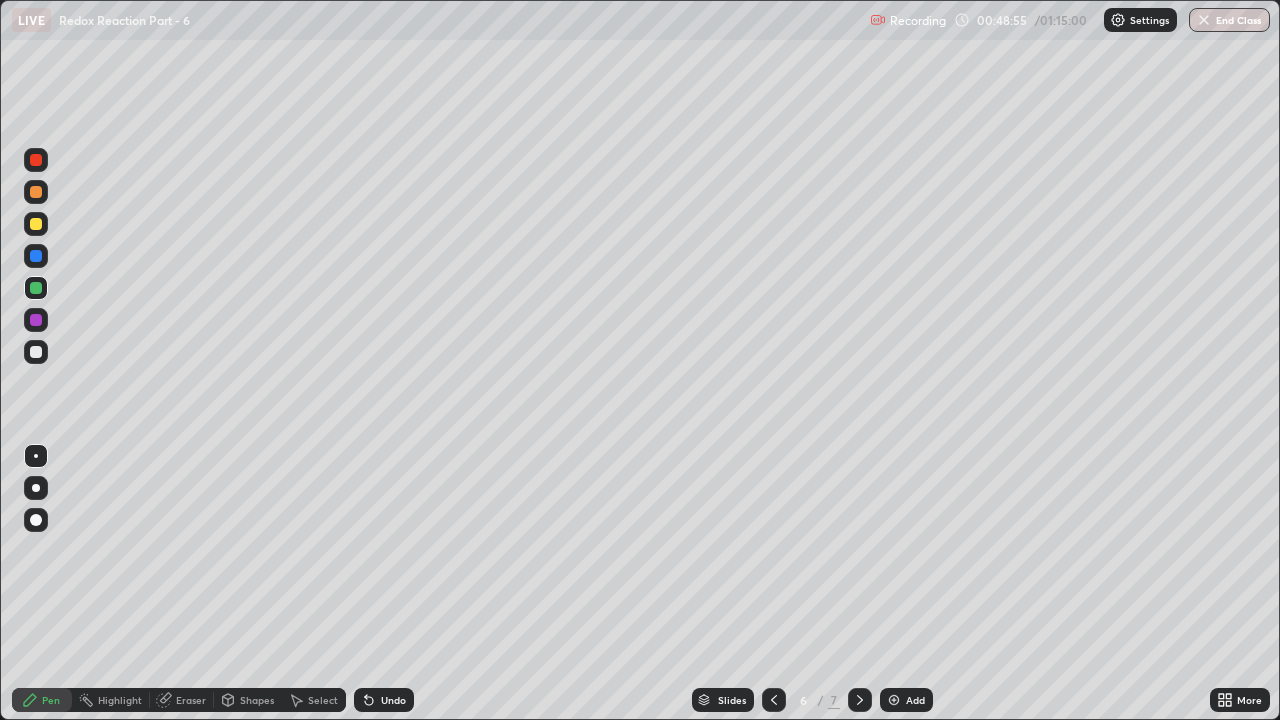 click 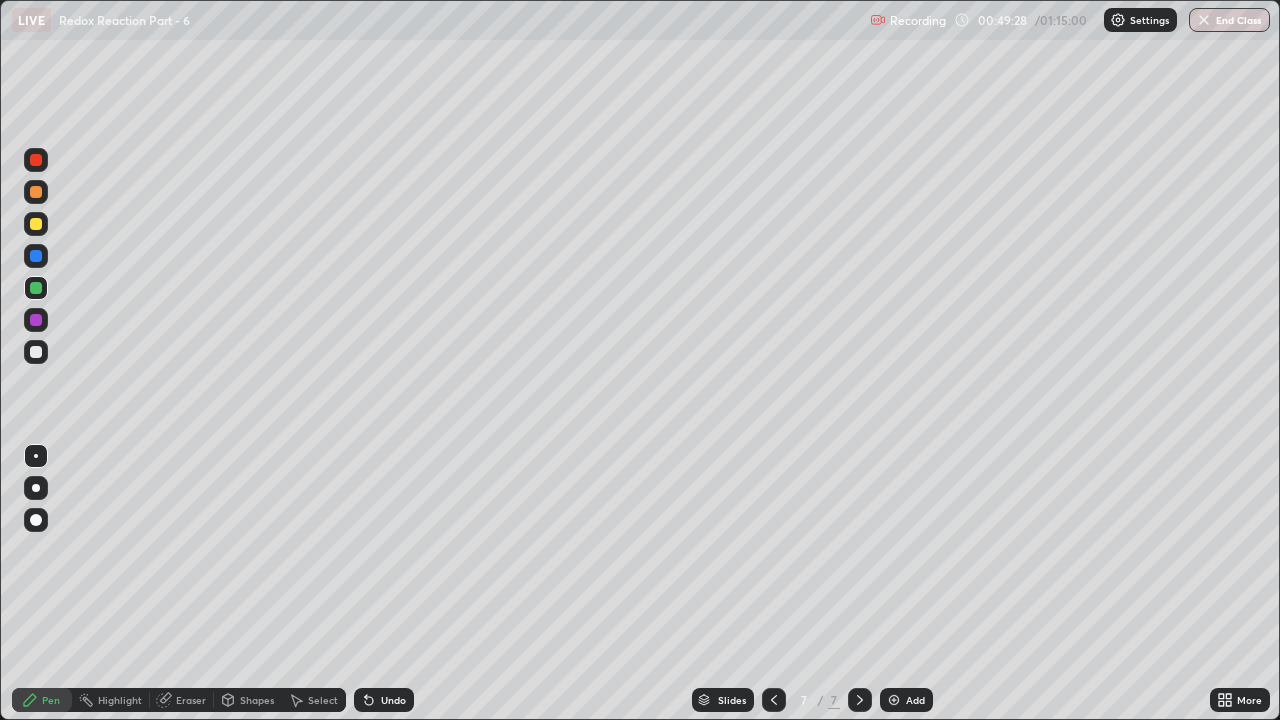click at bounding box center [36, 352] 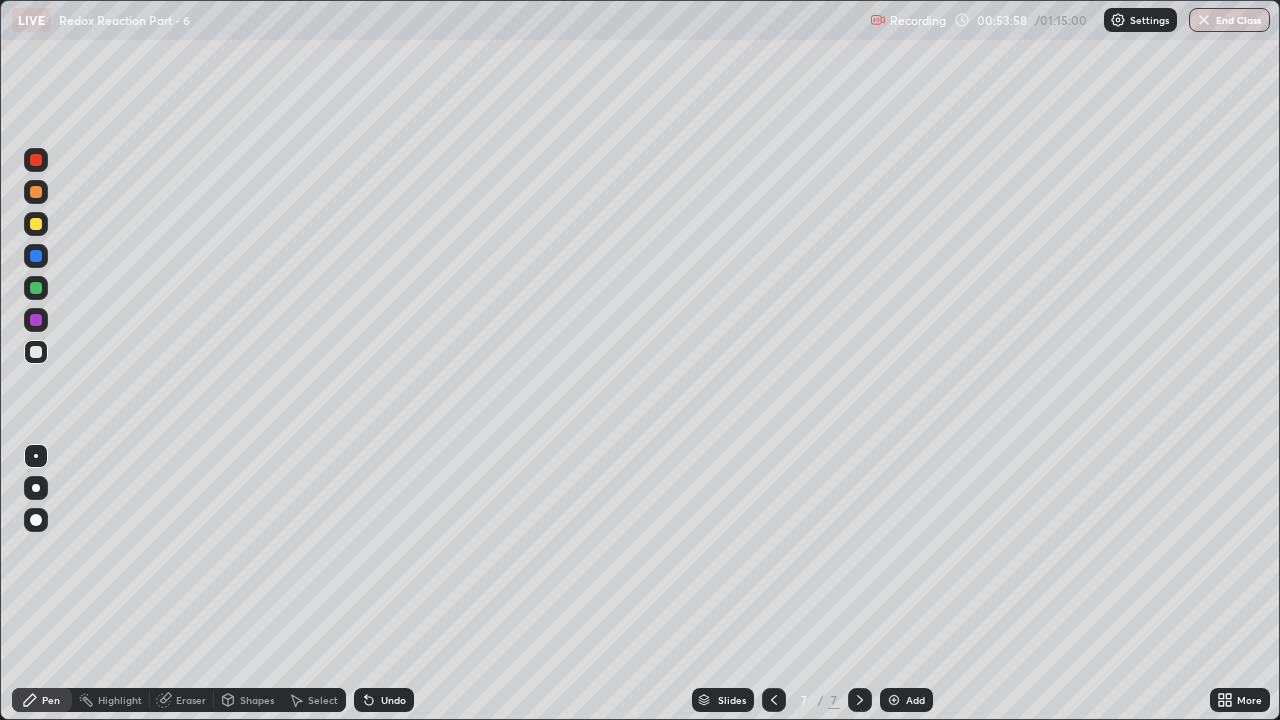 click at bounding box center (36, 224) 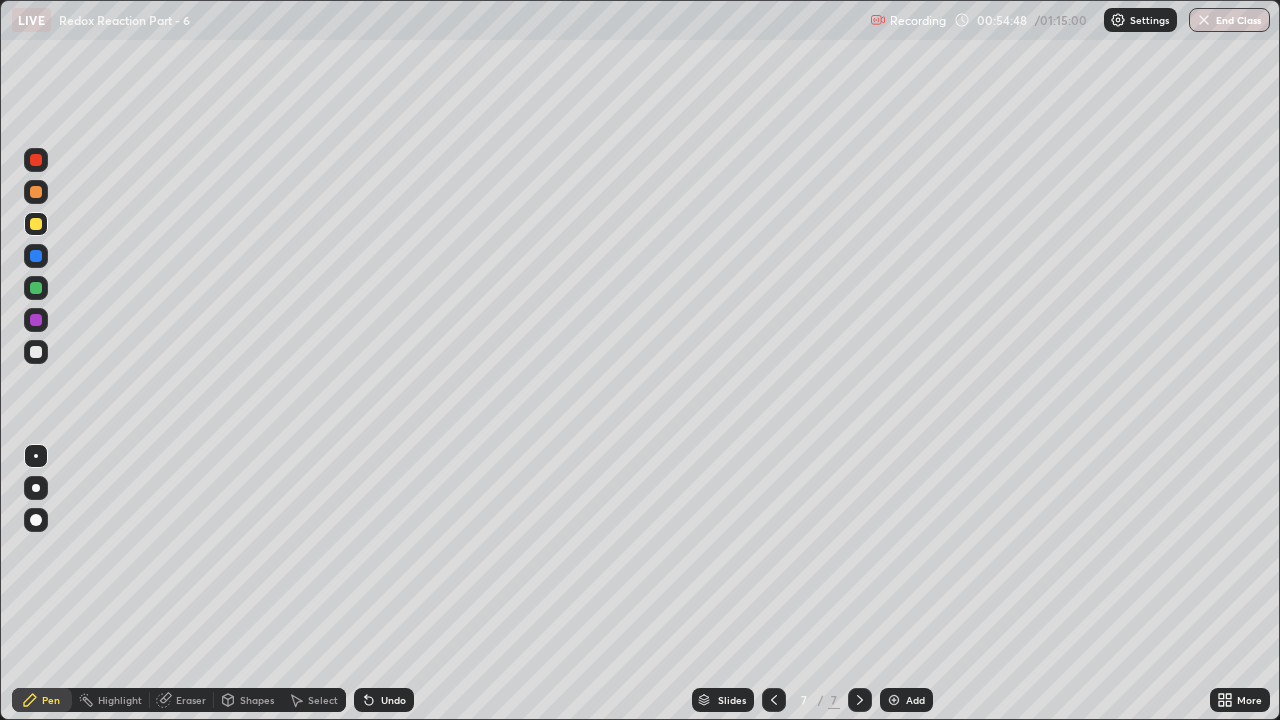 click at bounding box center (36, 352) 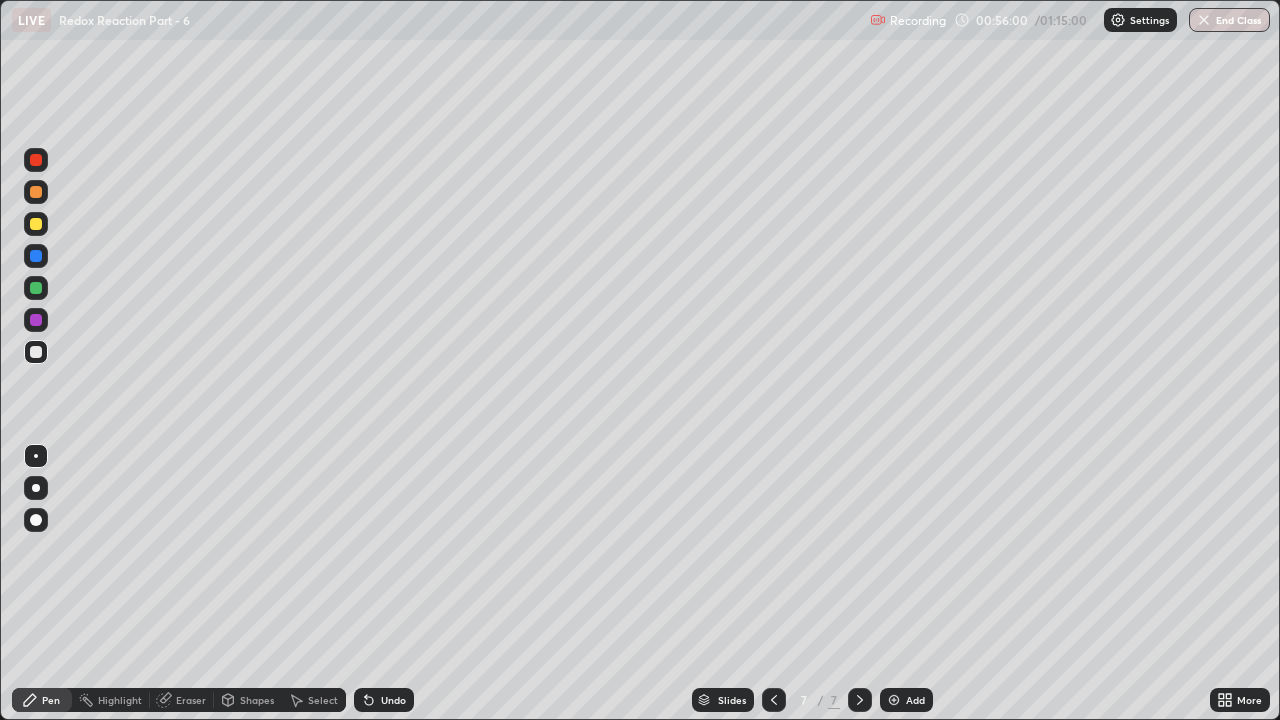 click at bounding box center [36, 288] 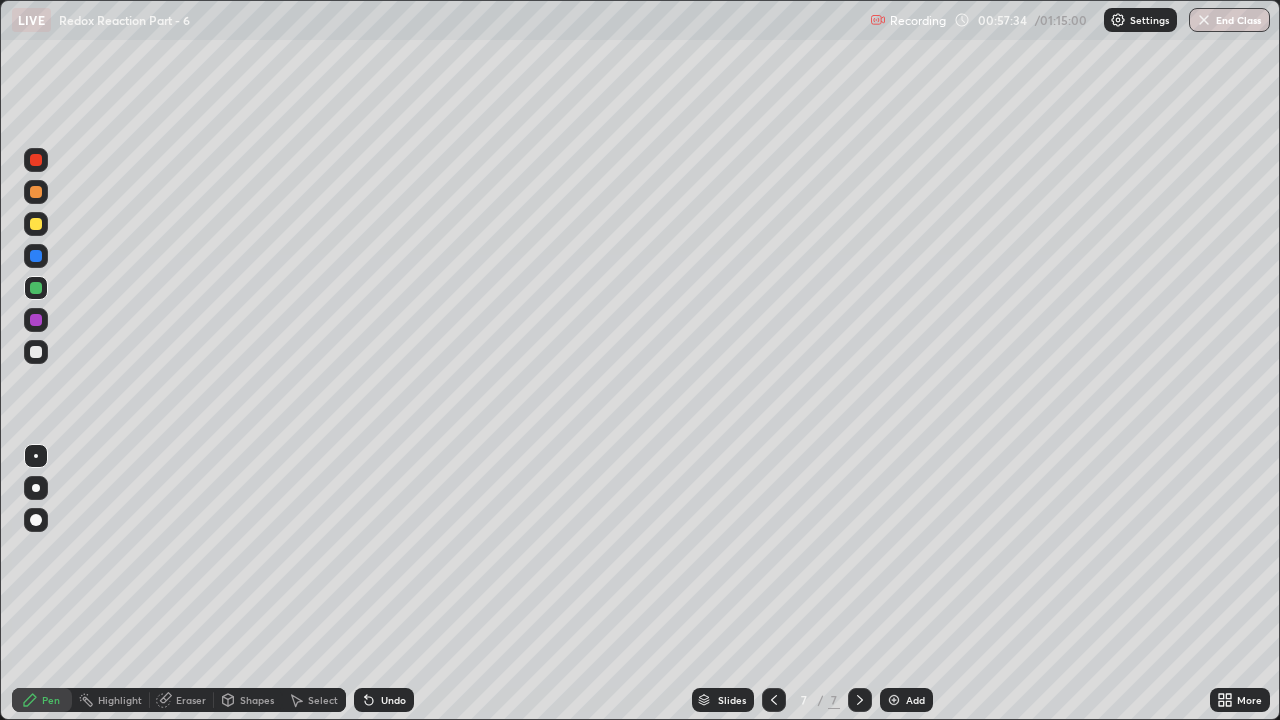 click at bounding box center (36, 352) 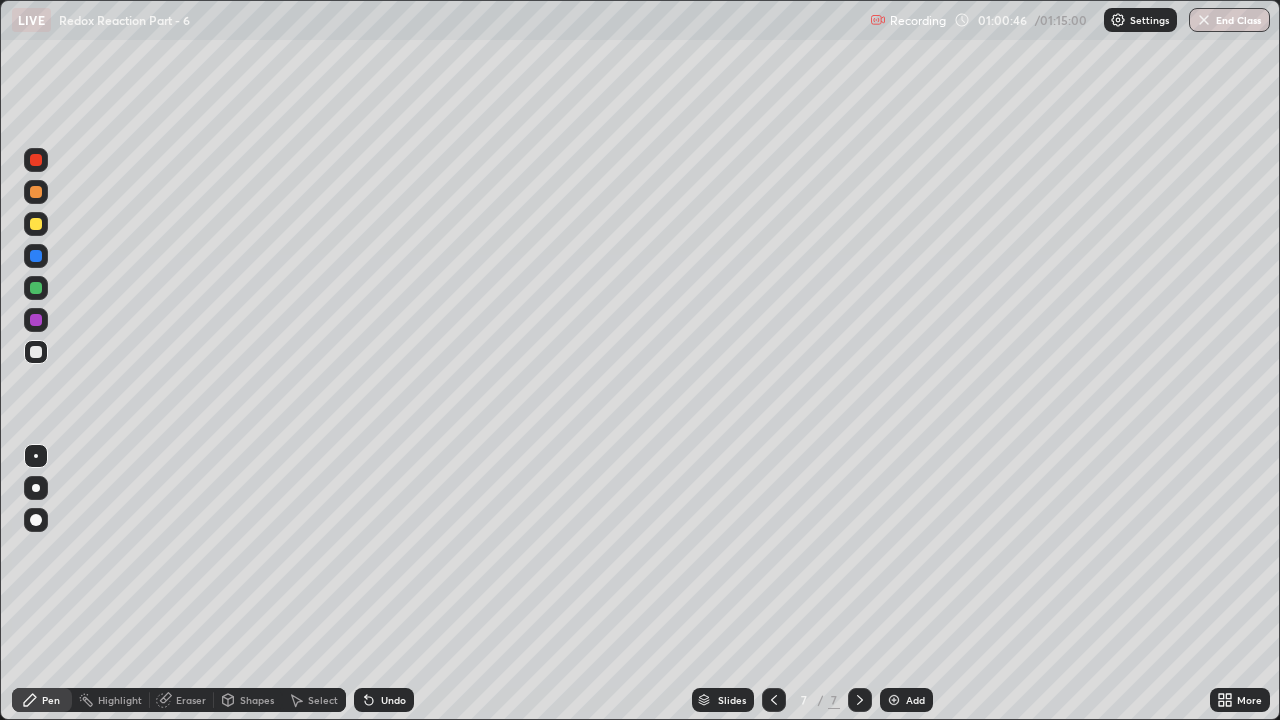 click at bounding box center (894, 700) 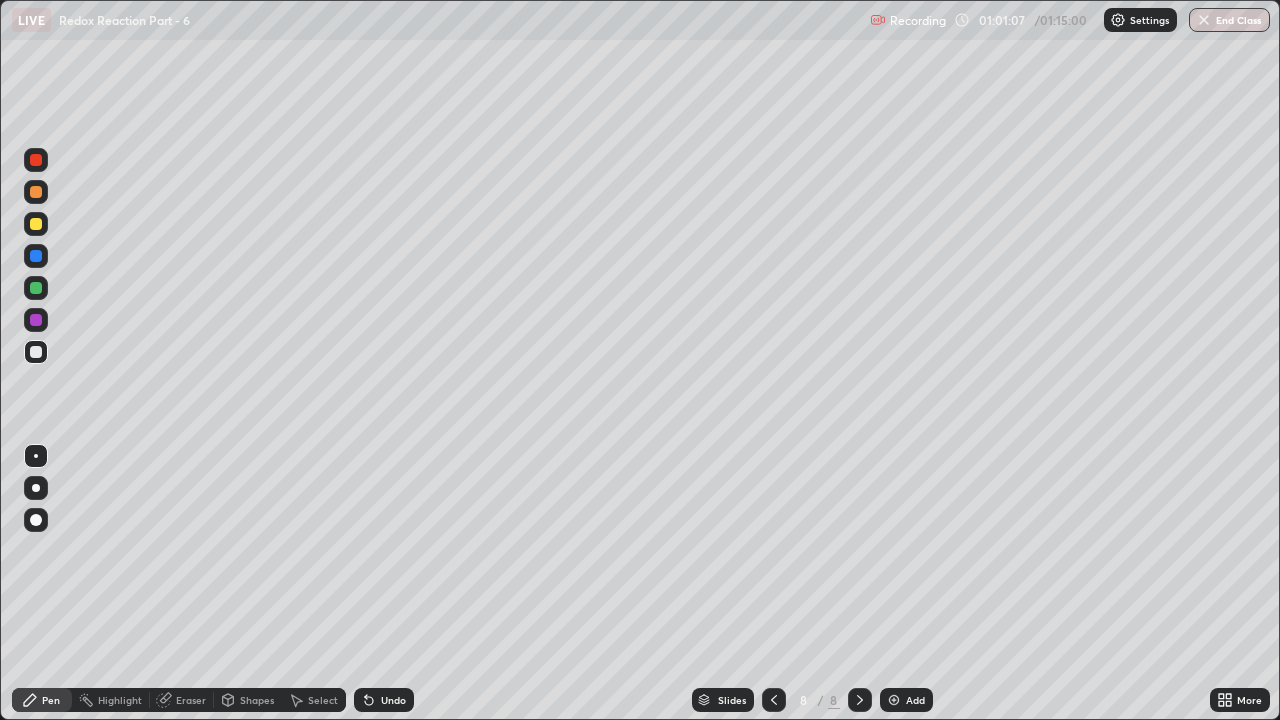click at bounding box center (36, 224) 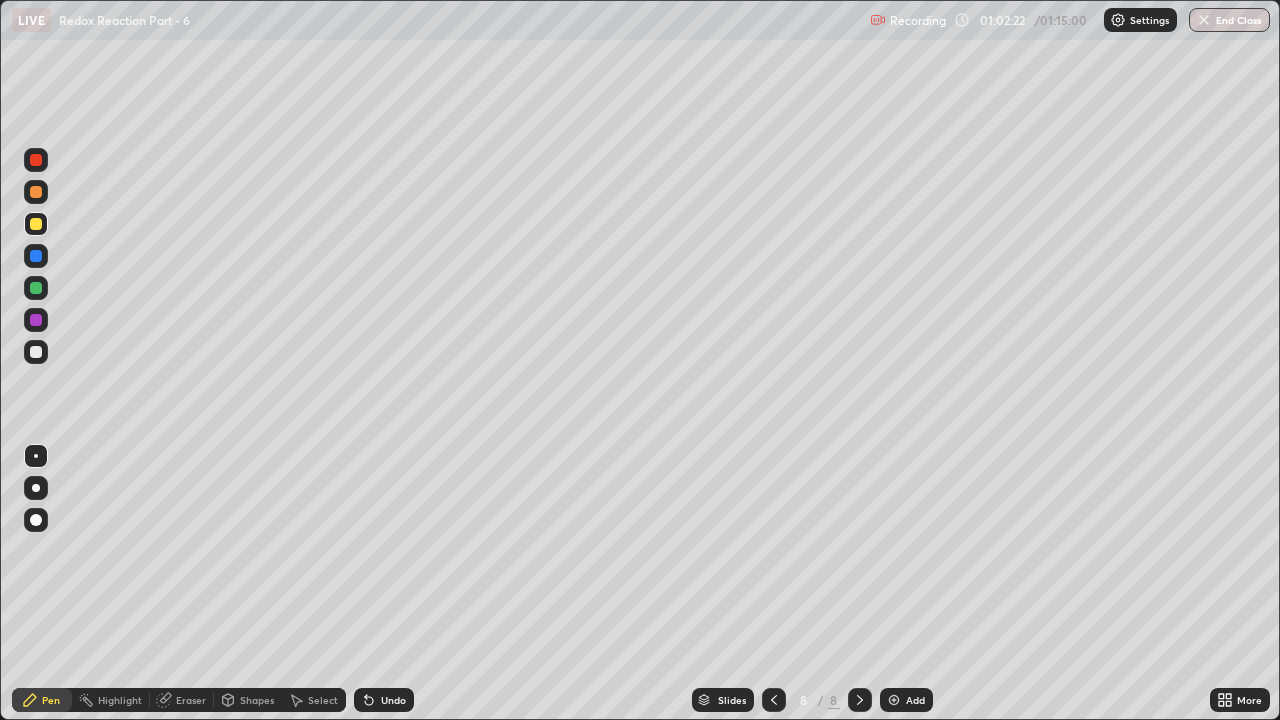 click at bounding box center (36, 352) 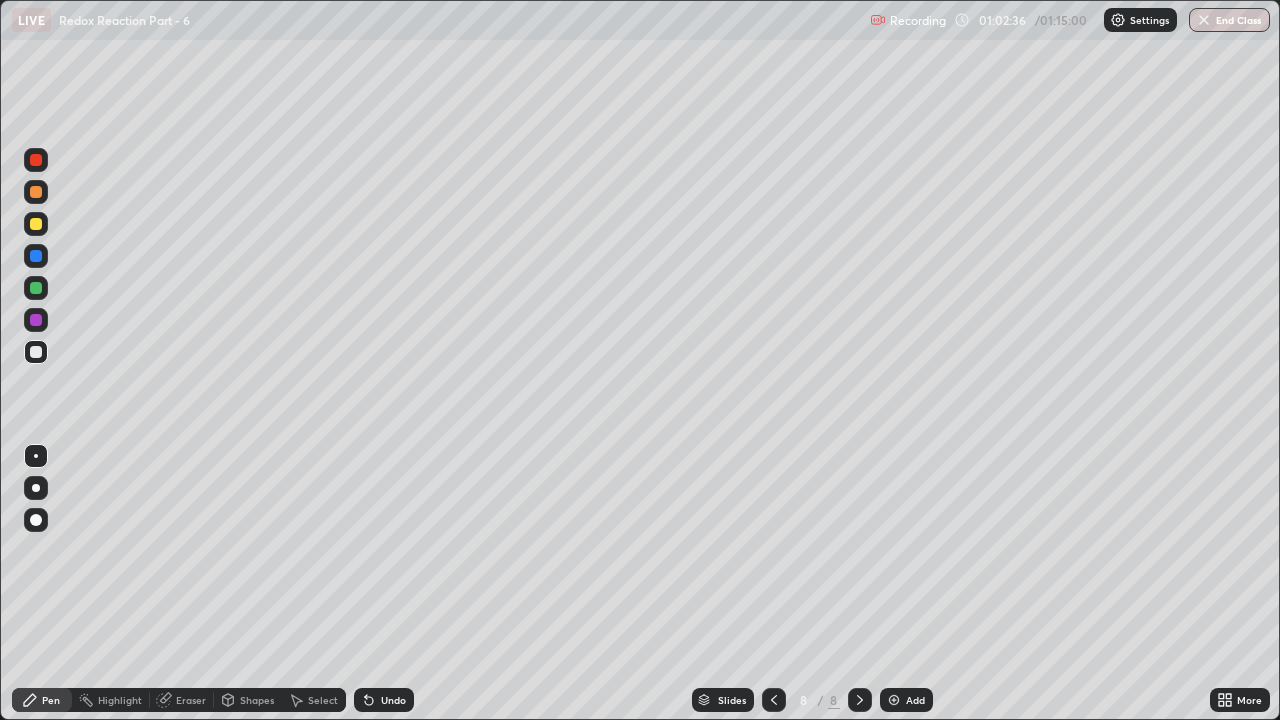 click at bounding box center [36, 288] 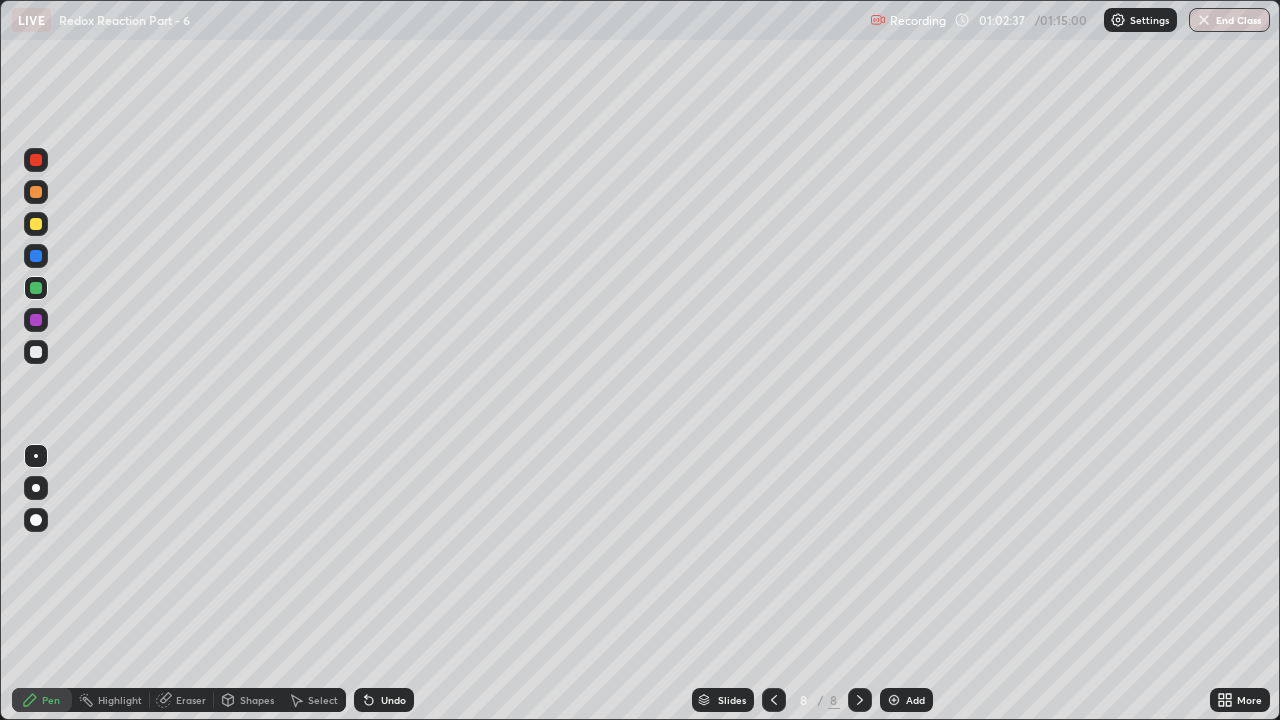 click at bounding box center (36, 224) 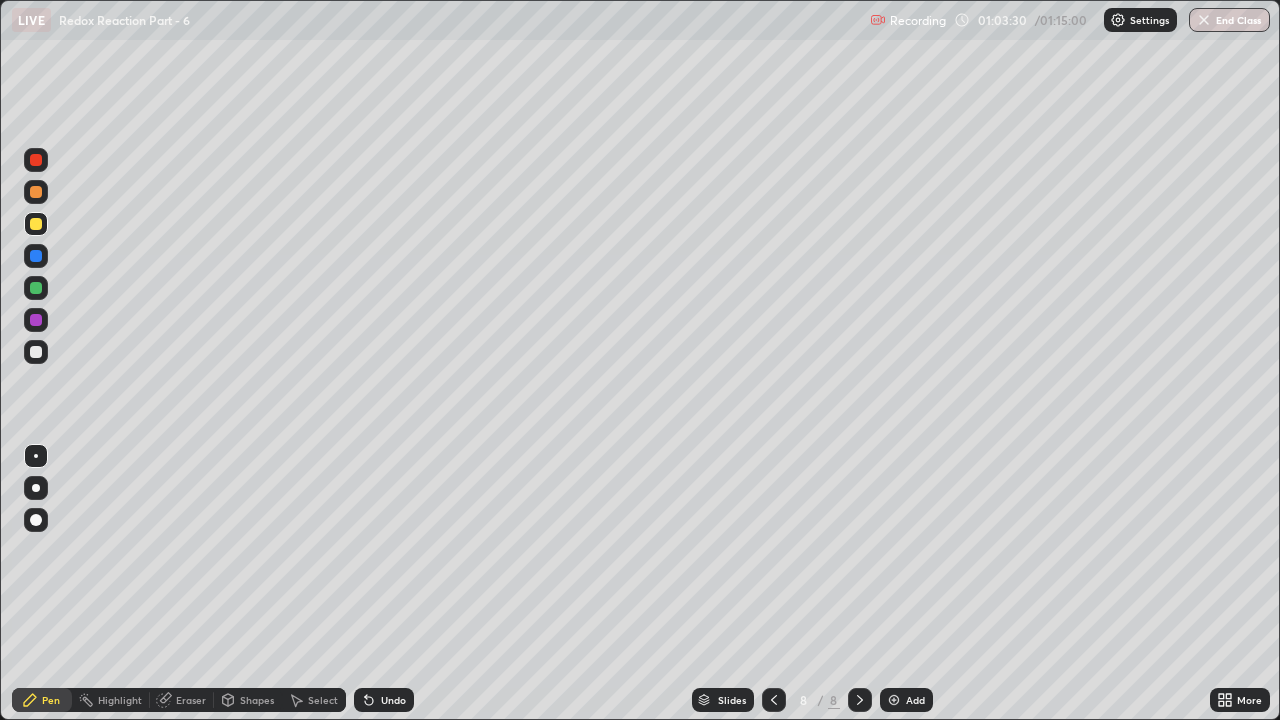 click at bounding box center (36, 352) 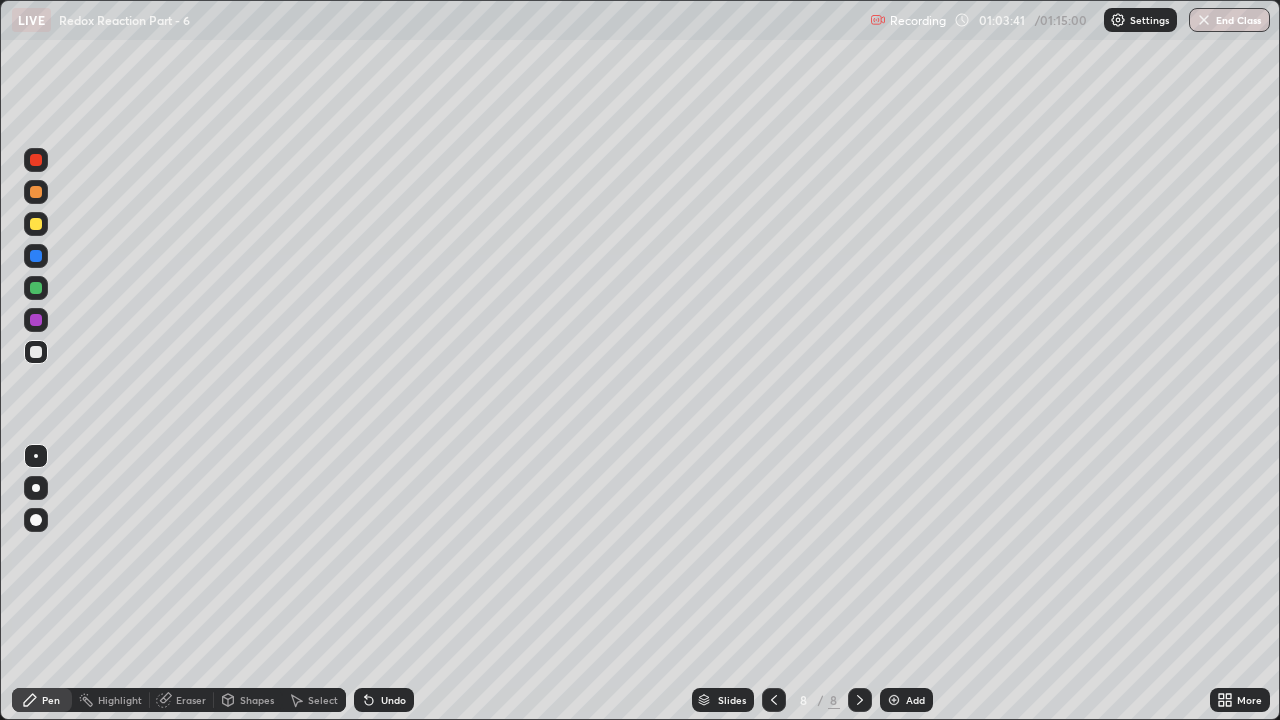 click 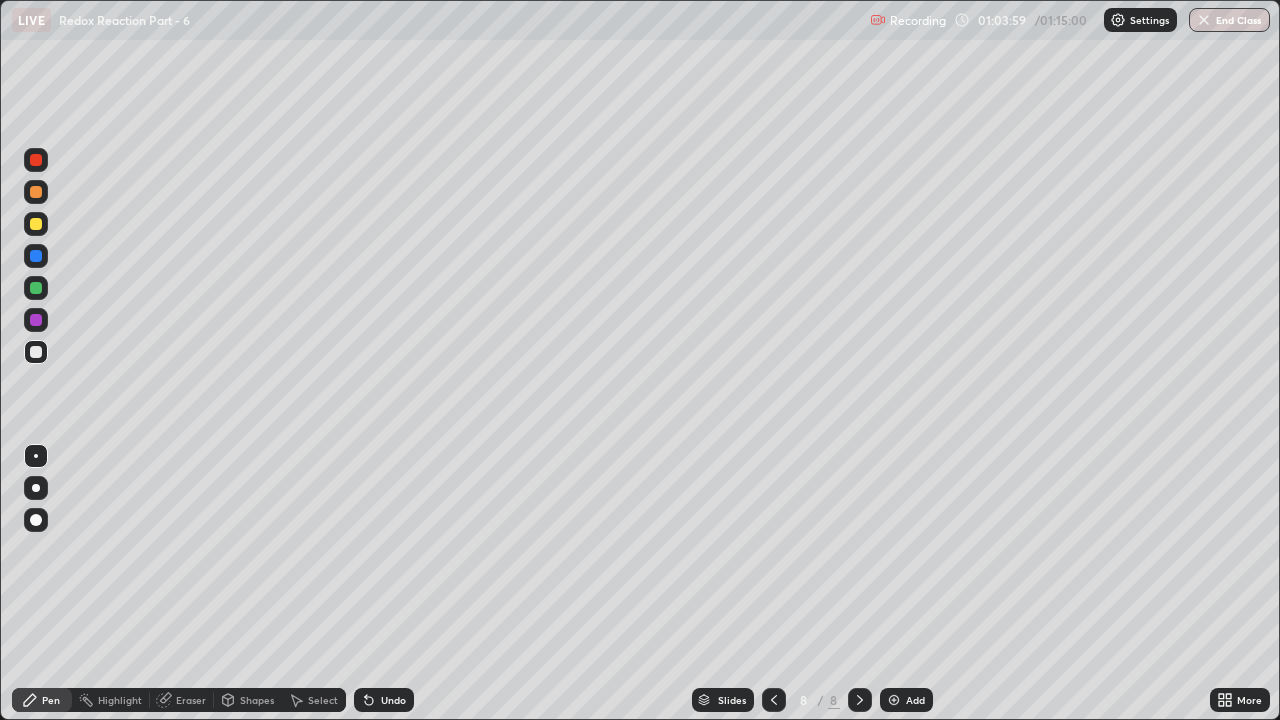 click at bounding box center [36, 288] 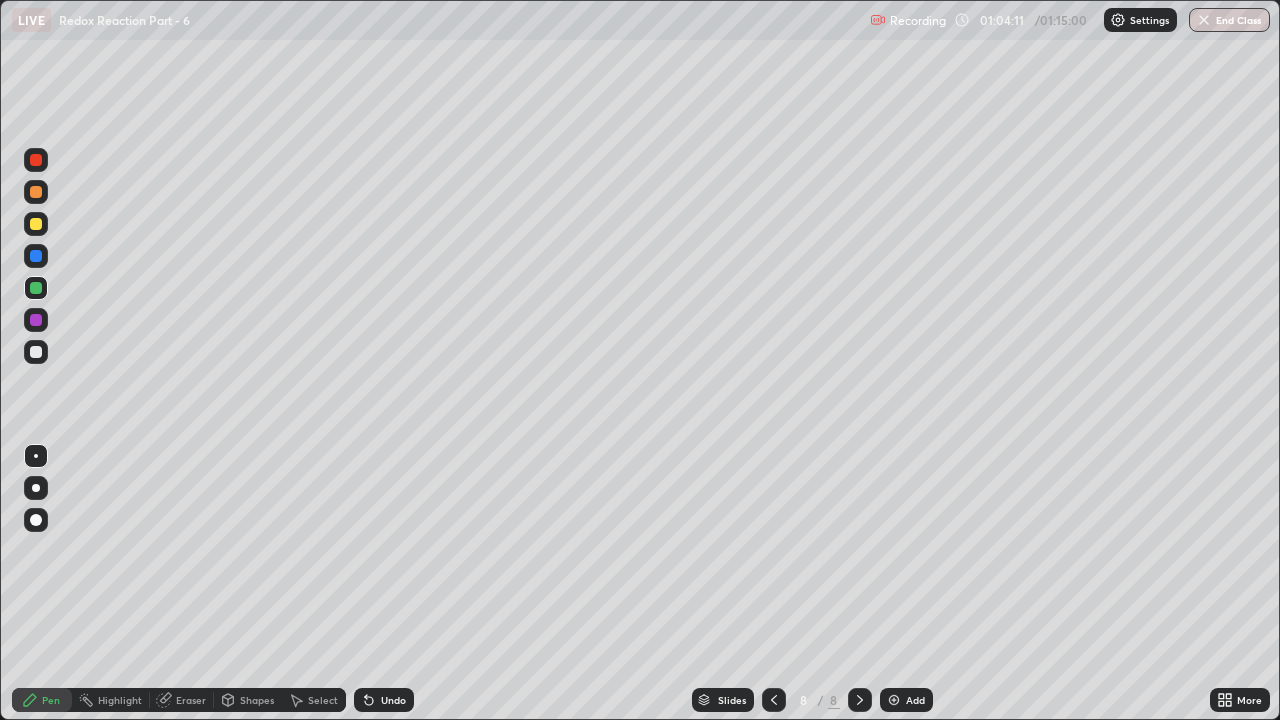 click at bounding box center (36, 320) 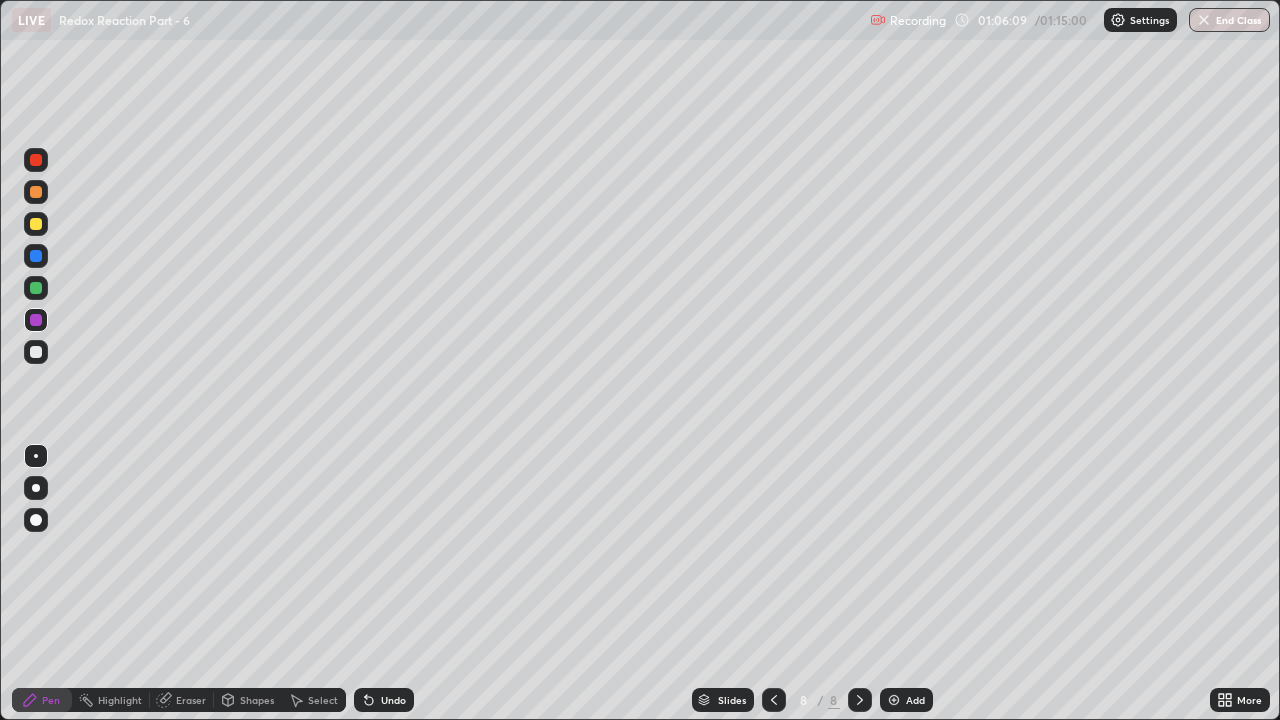 click on "Eraser" at bounding box center (191, 700) 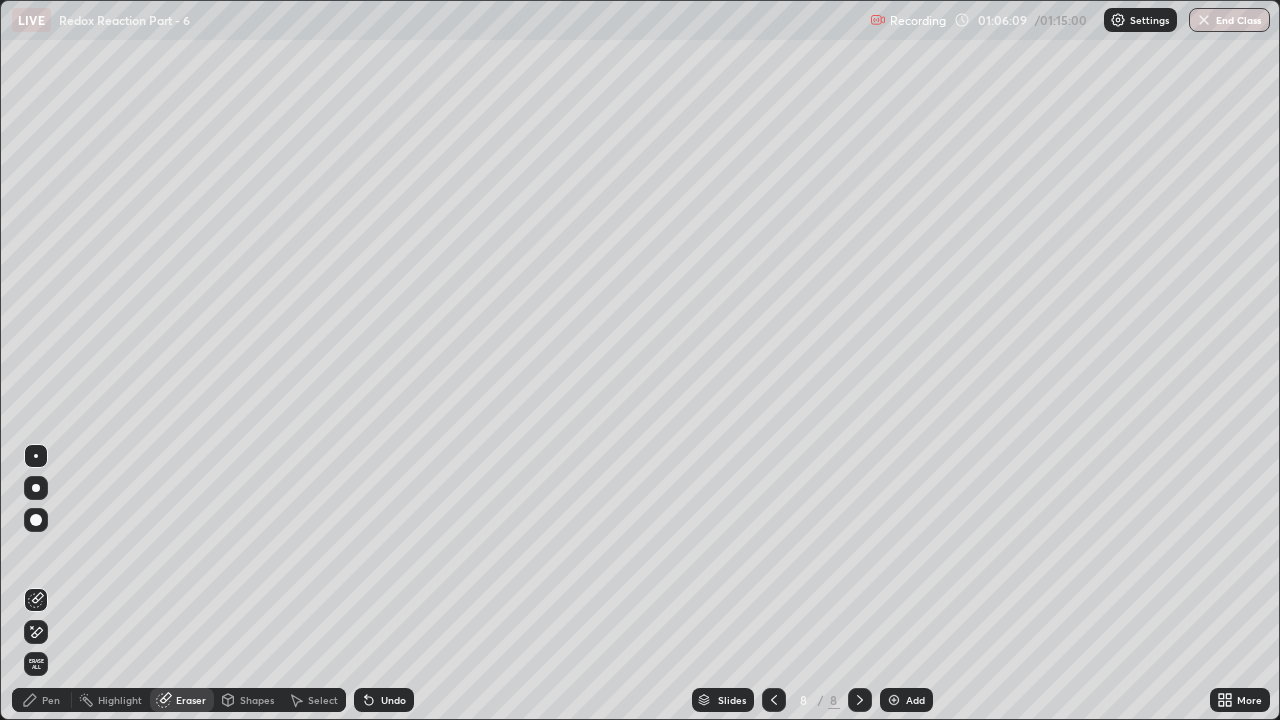 click at bounding box center (36, 632) 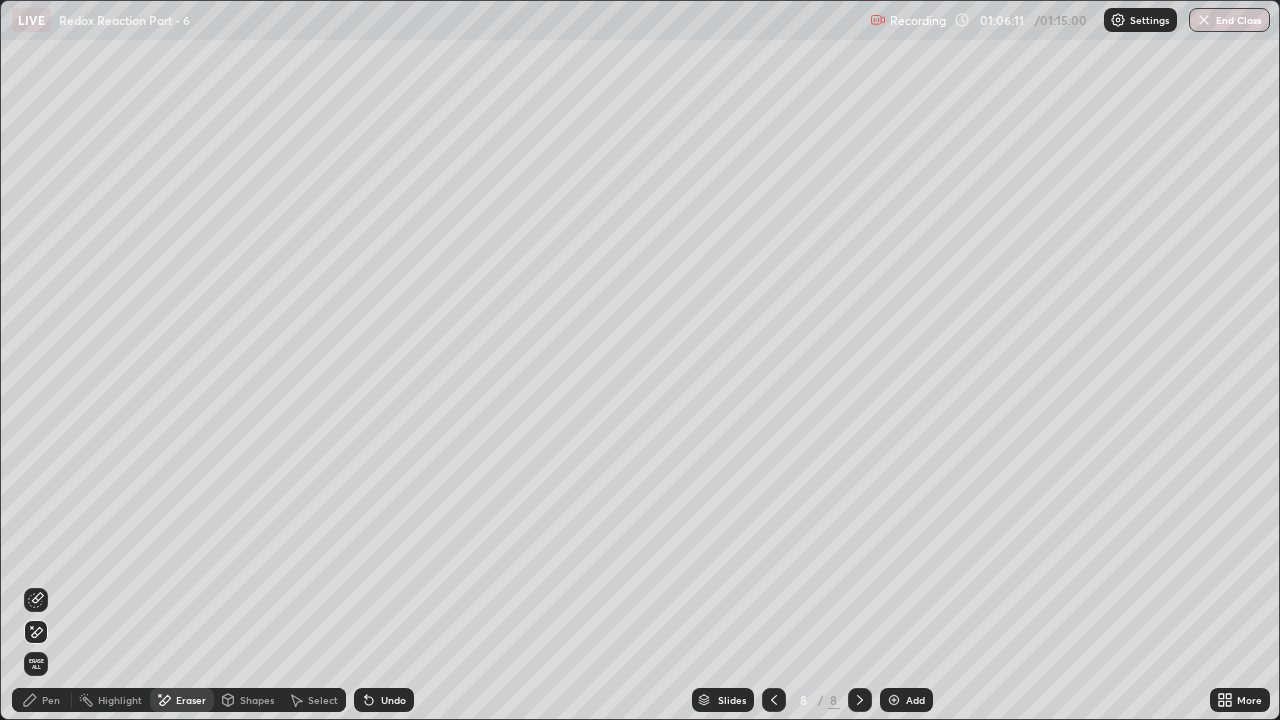 click on "Pen" at bounding box center (42, 700) 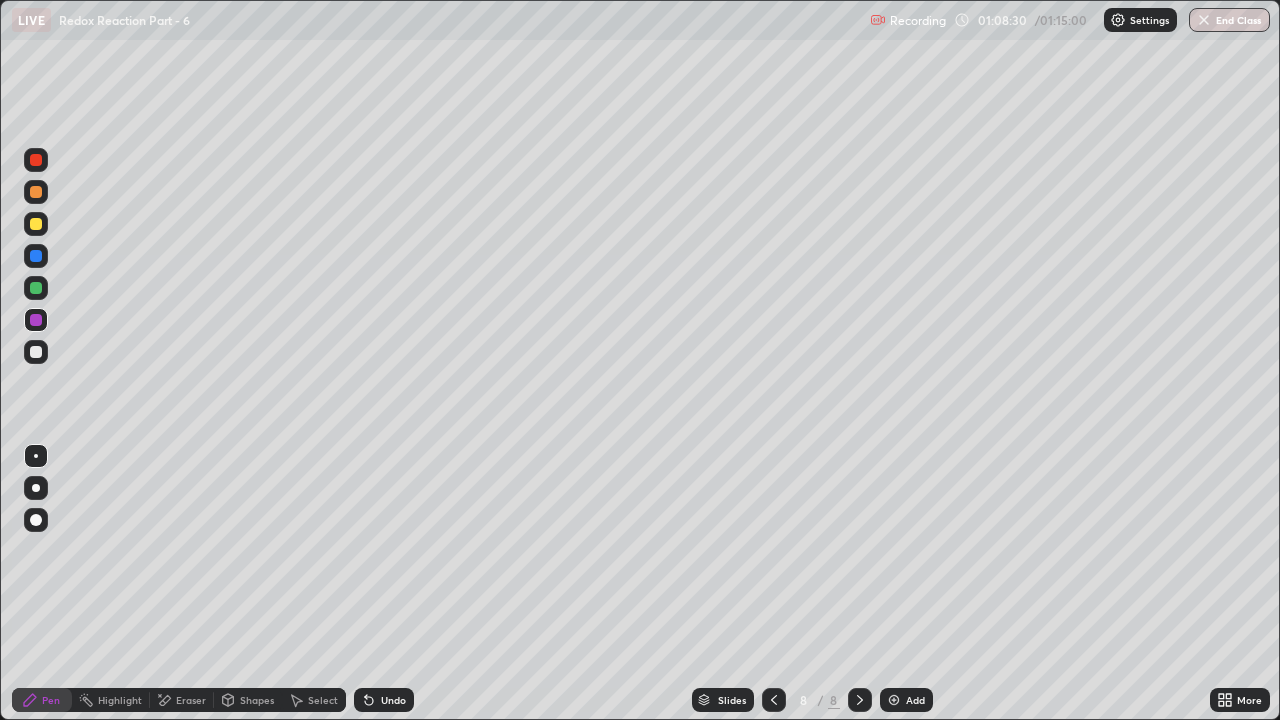 click on "End Class" at bounding box center (1229, 20) 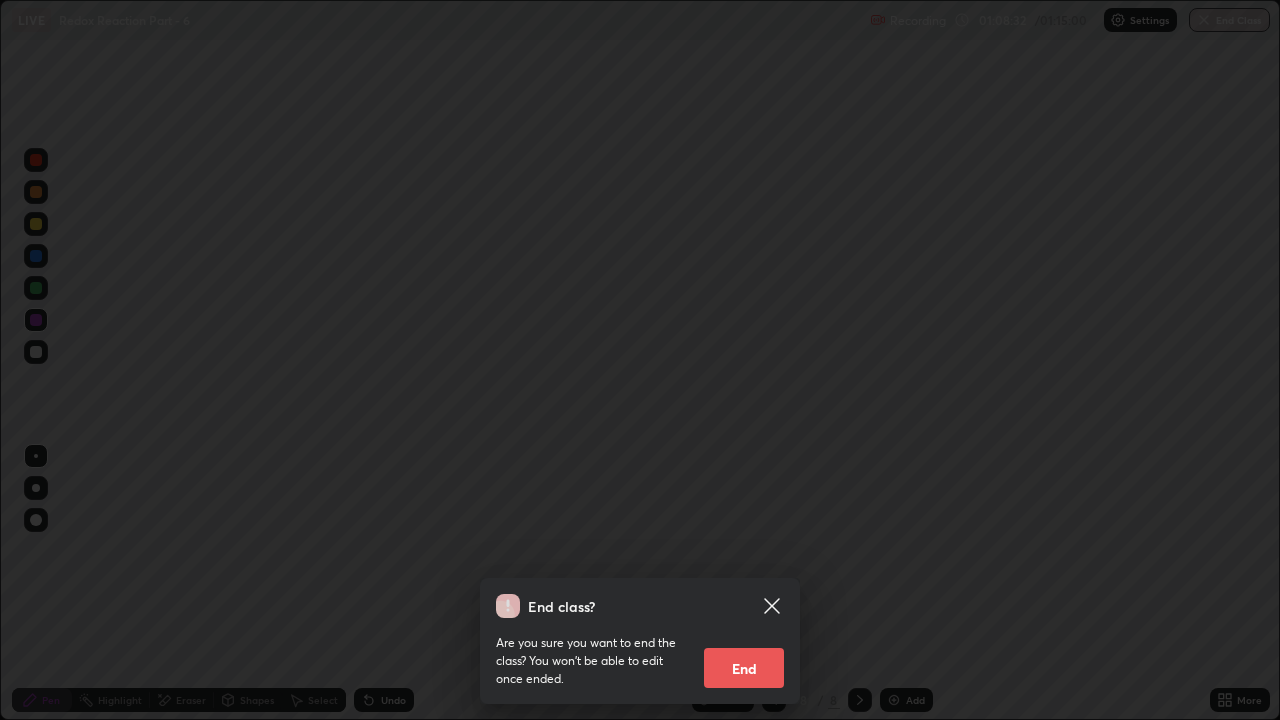 click on "End" at bounding box center (744, 668) 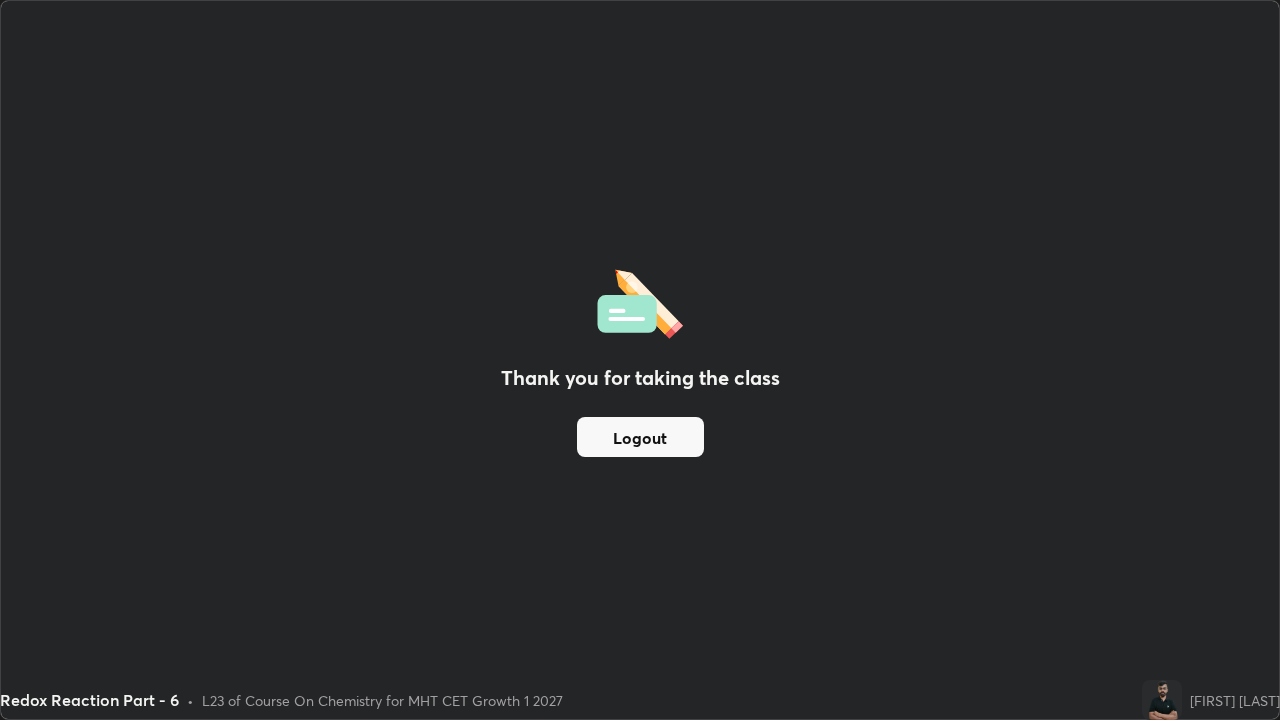 click on "Logout" at bounding box center (640, 437) 